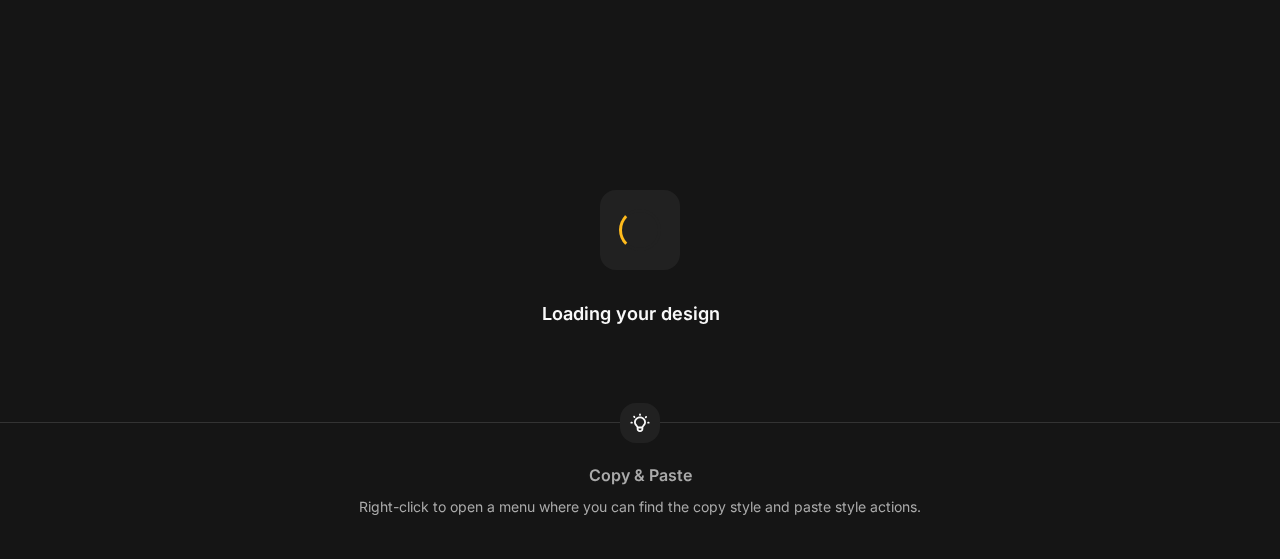 scroll, scrollTop: 0, scrollLeft: 0, axis: both 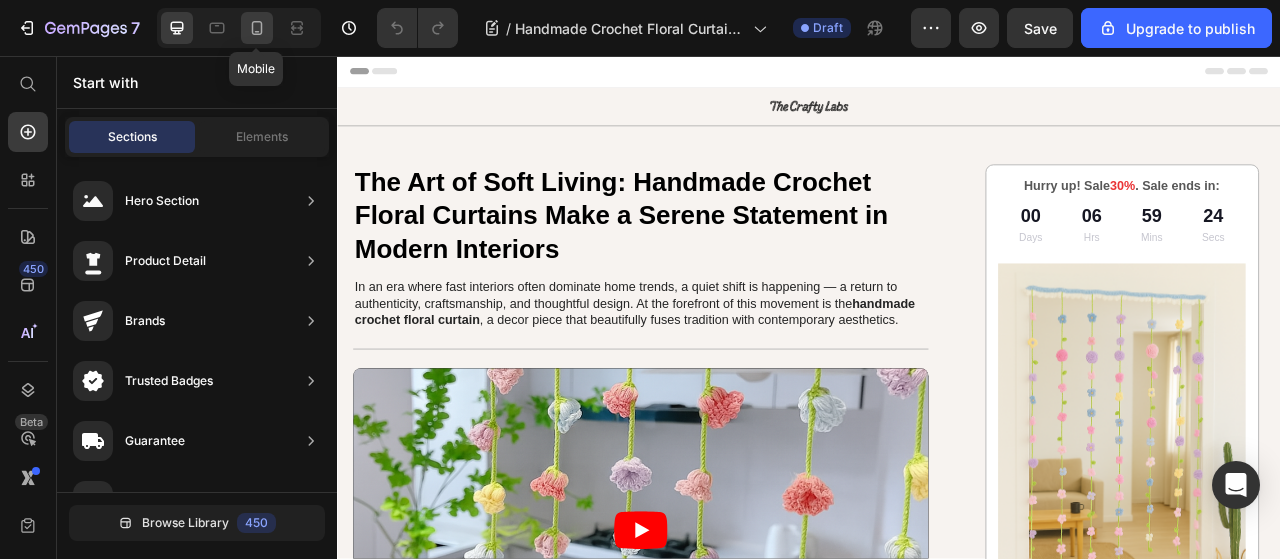 click 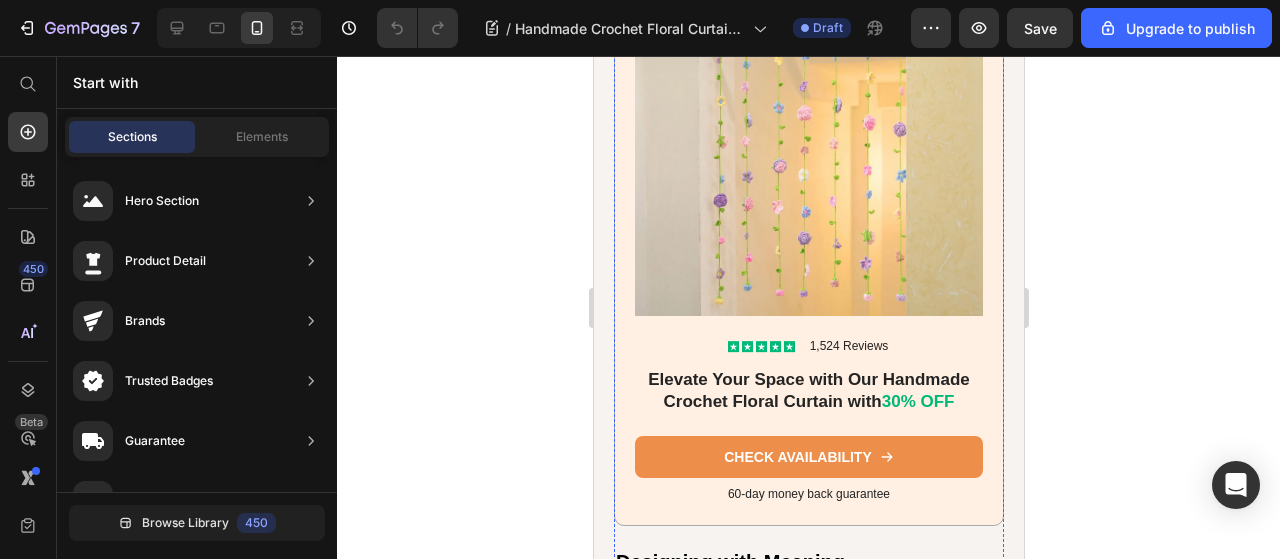 scroll, scrollTop: 4000, scrollLeft: 0, axis: vertical 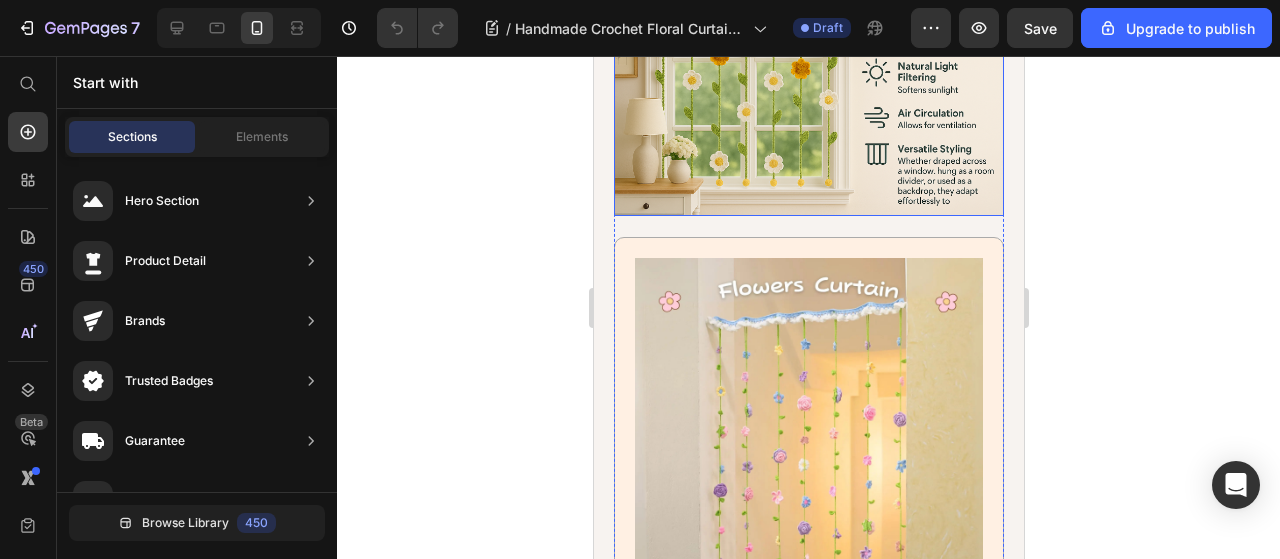 click at bounding box center [808, 432] 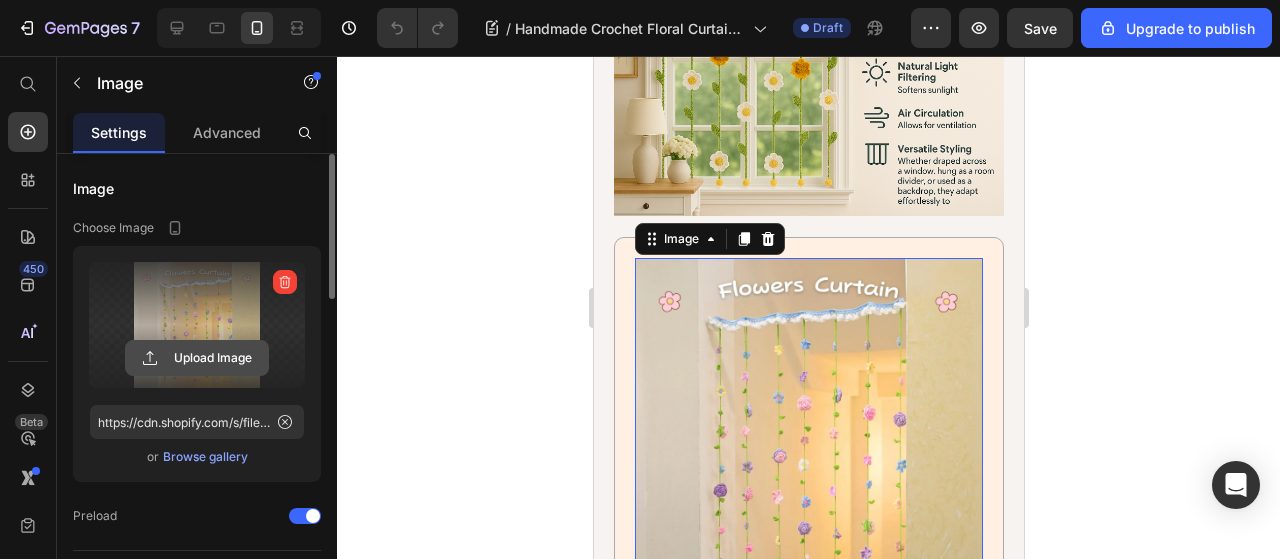 click 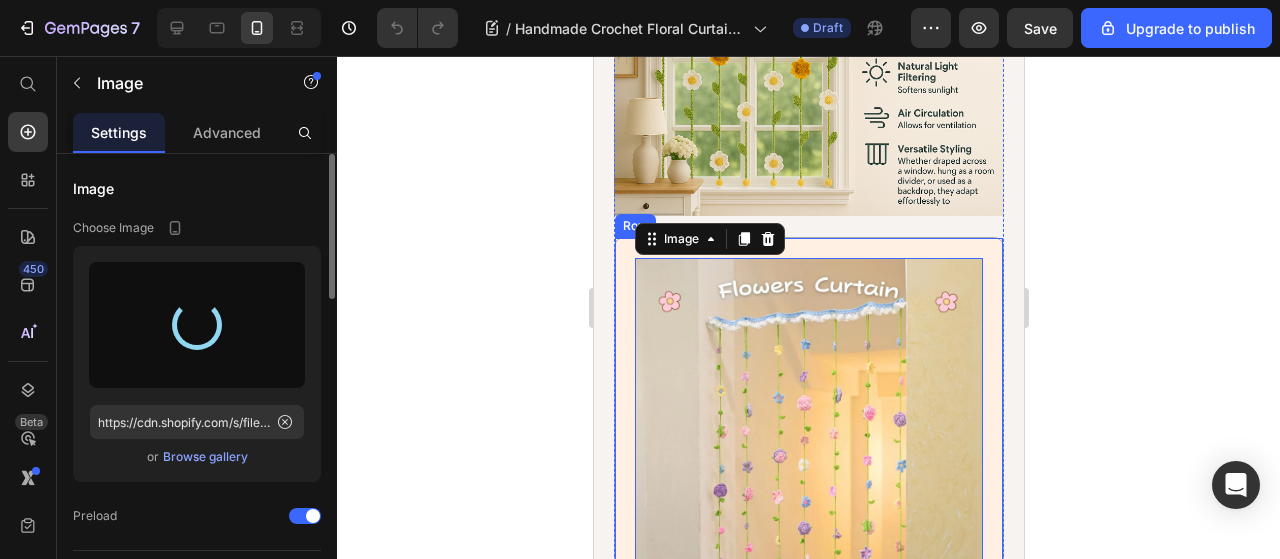 type on "https://cdn.shopify.com/s/files/1/0671/3036/0122/files/gempages_553031385560908915-10f311d7-cf81-4a9d-aea1-e13abbac6972.webp" 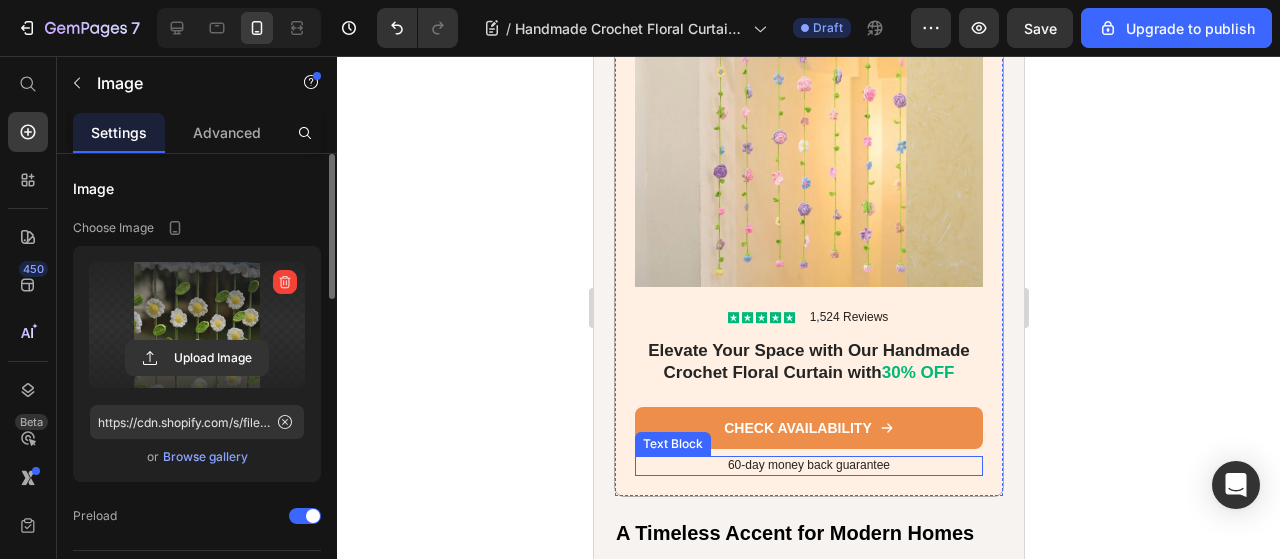scroll, scrollTop: 5500, scrollLeft: 0, axis: vertical 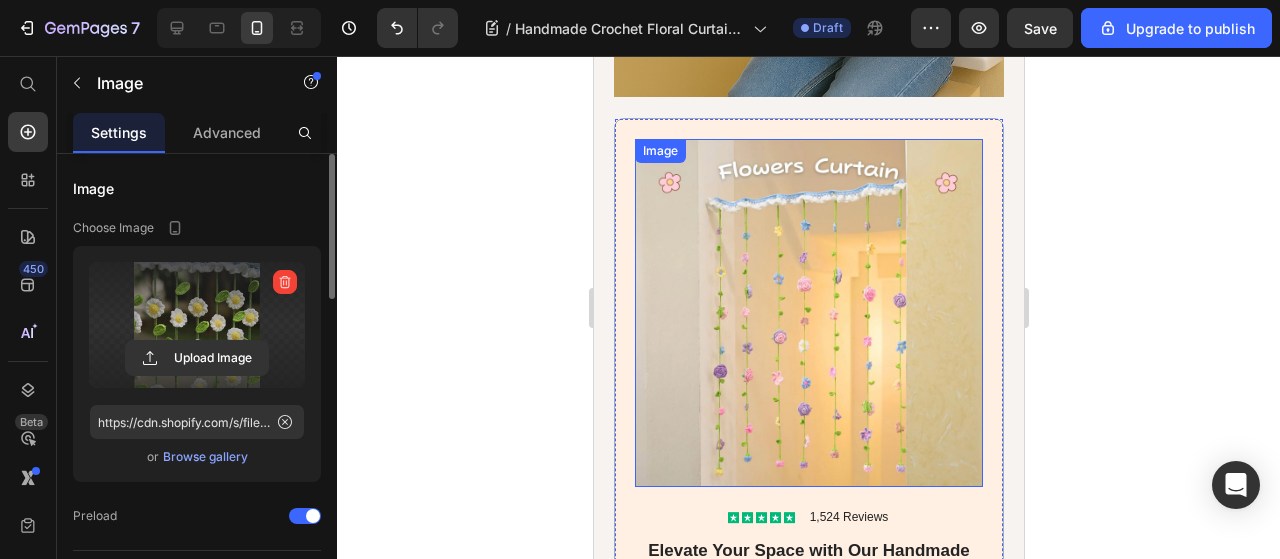 click at bounding box center (808, 313) 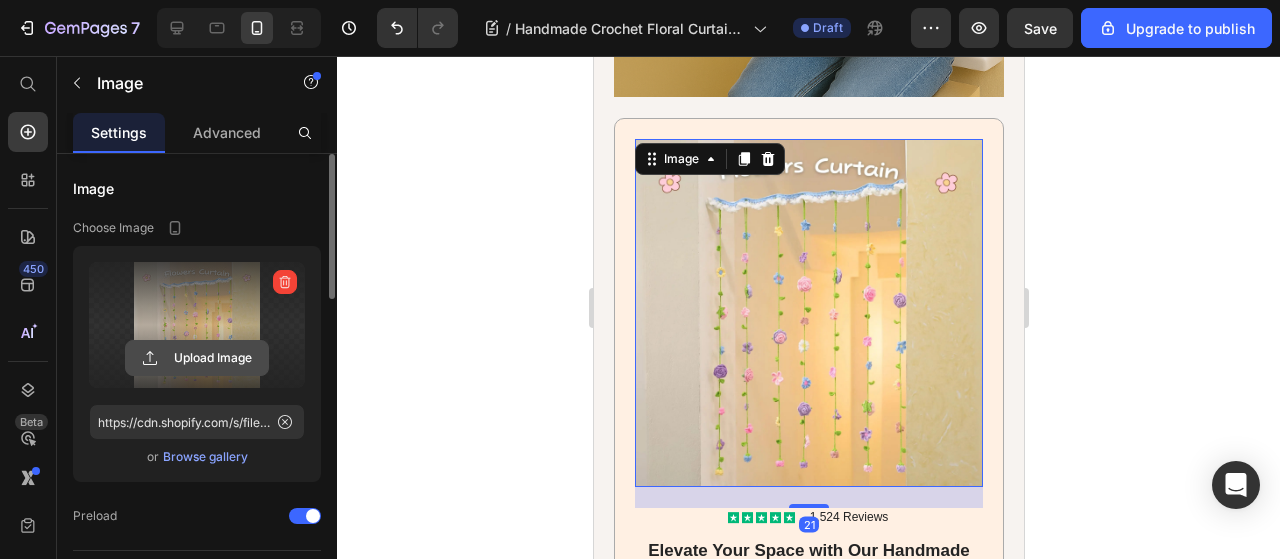 click 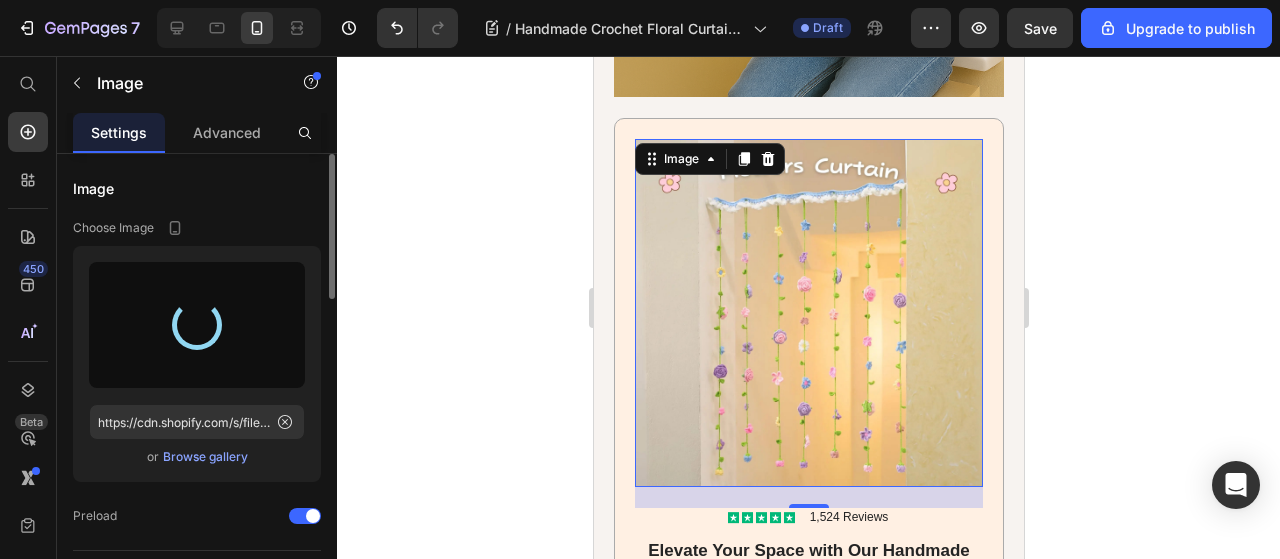type on "https://cdn.shopify.com/s/files/1/0671/3036/0122/files/gempages_553031385560908915-05e0c5aa-c114-40c9-84d4-3454ae0fbd22.webp" 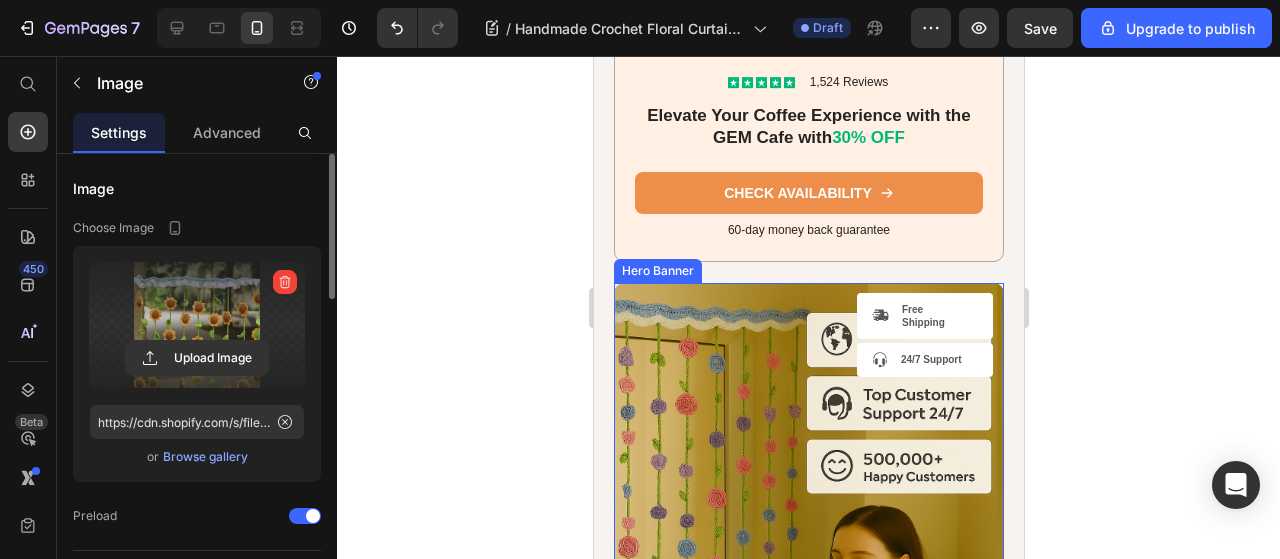 scroll, scrollTop: 6900, scrollLeft: 0, axis: vertical 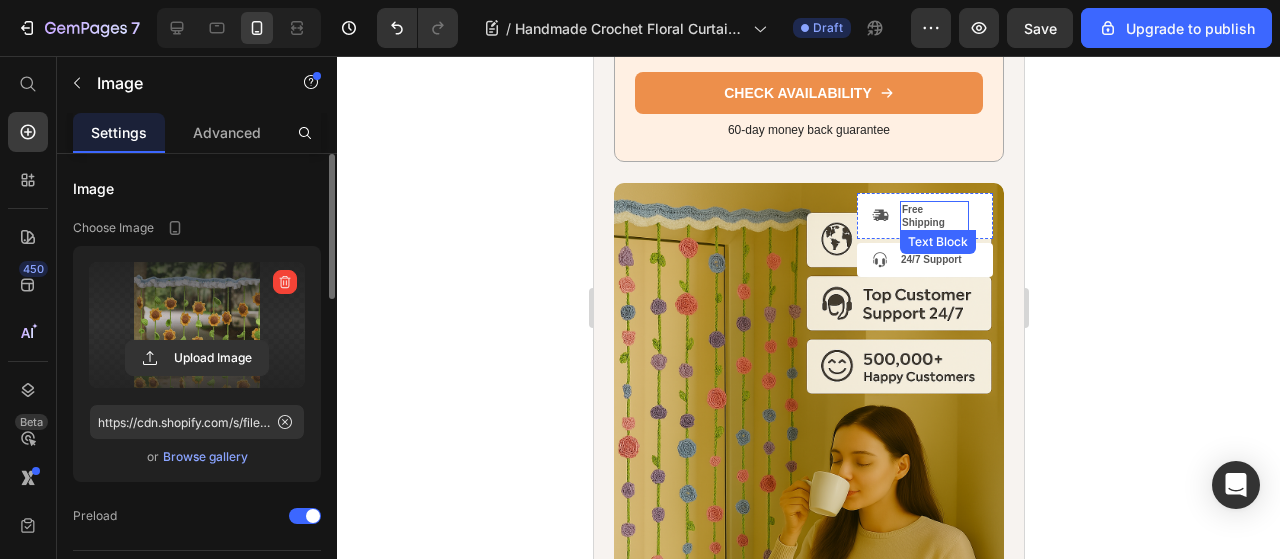 click on "Free Shipping" at bounding box center (933, 216) 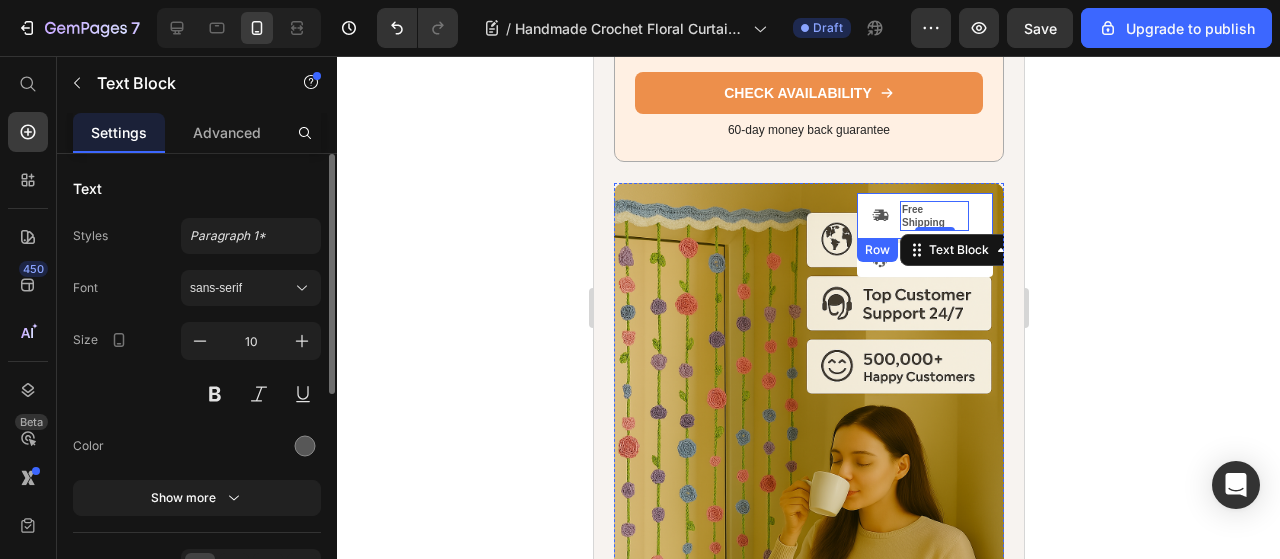 click 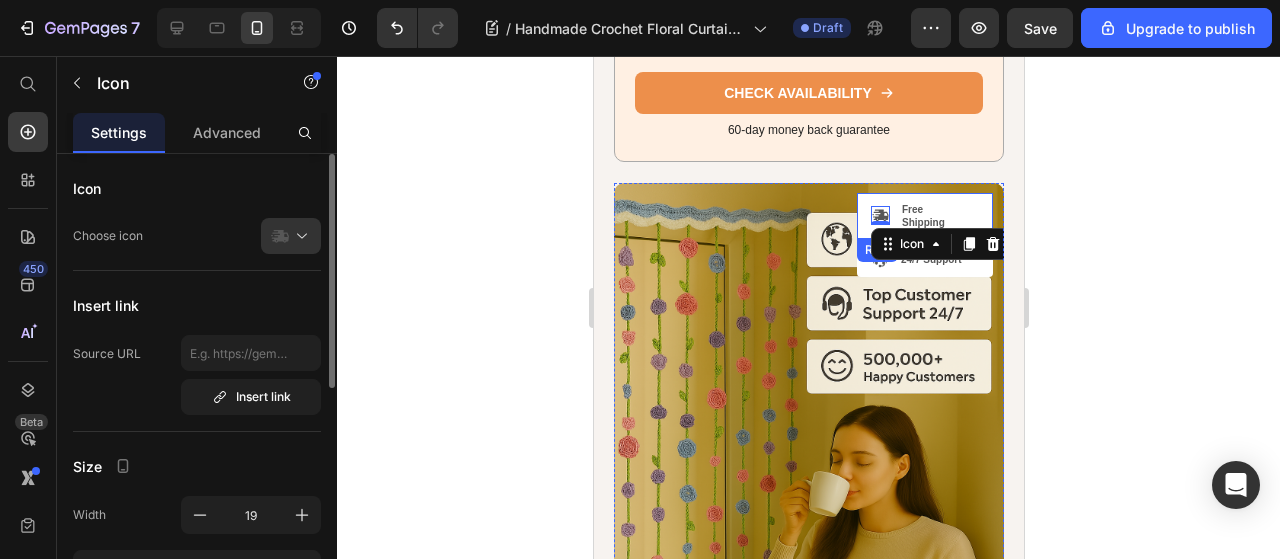 click on "Icon   0 Free Shipping Text Block Row" at bounding box center [924, 216] 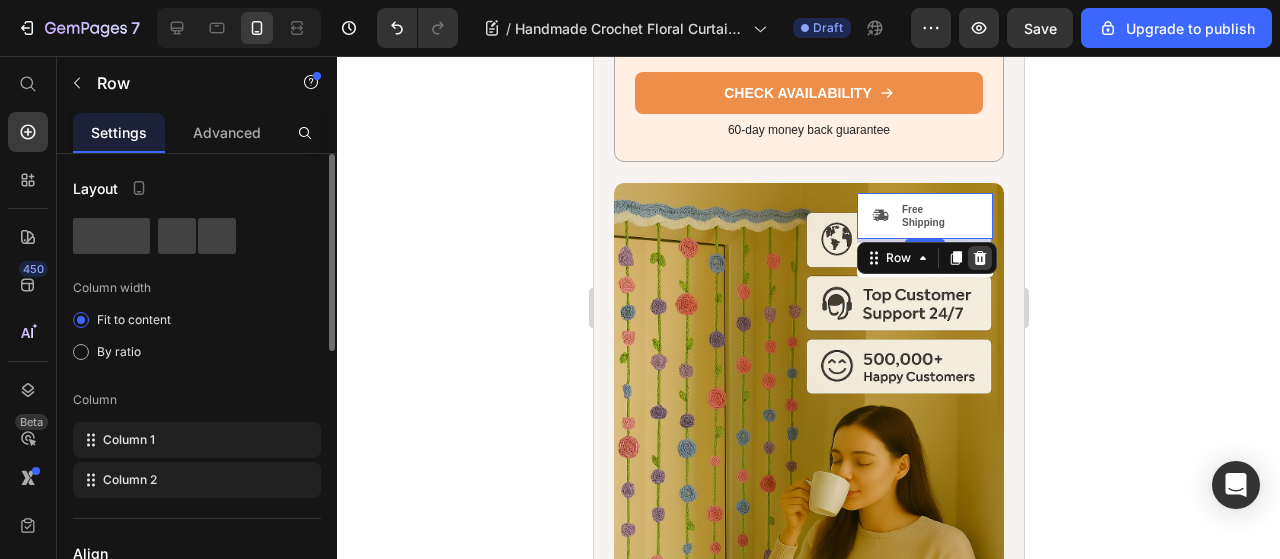 click 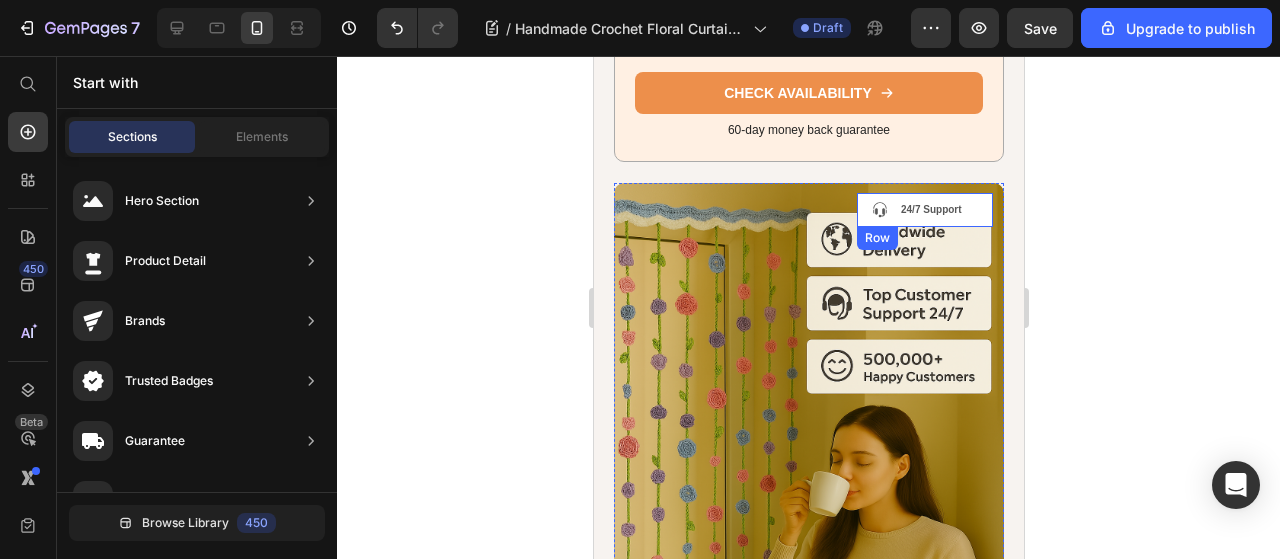 click on "Icon 24/7 Support Text Block Row" at bounding box center (924, 210) 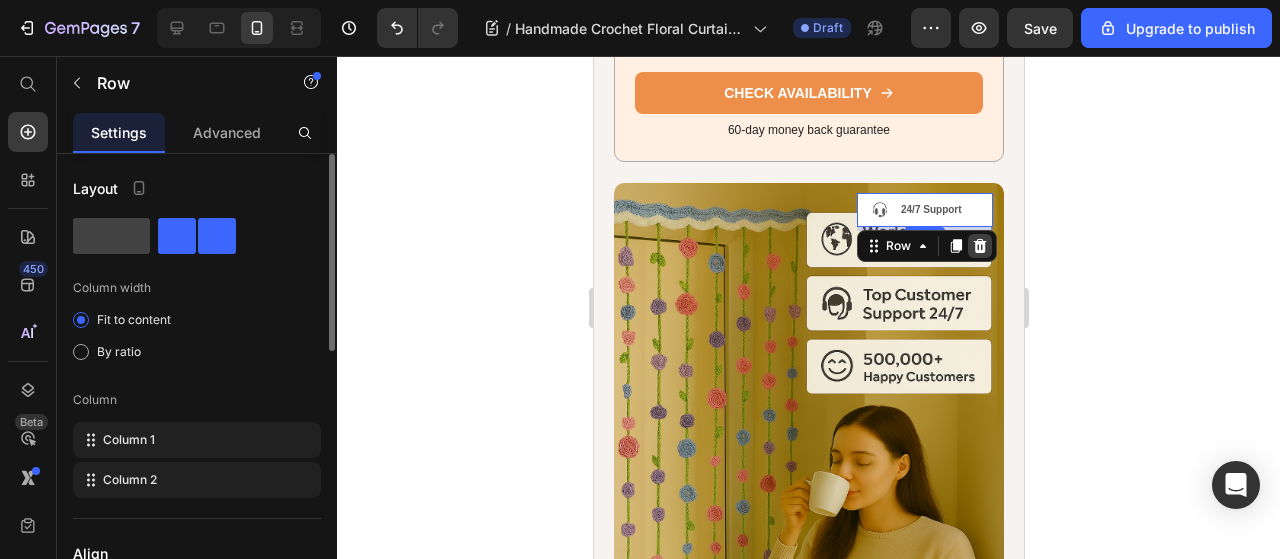 click 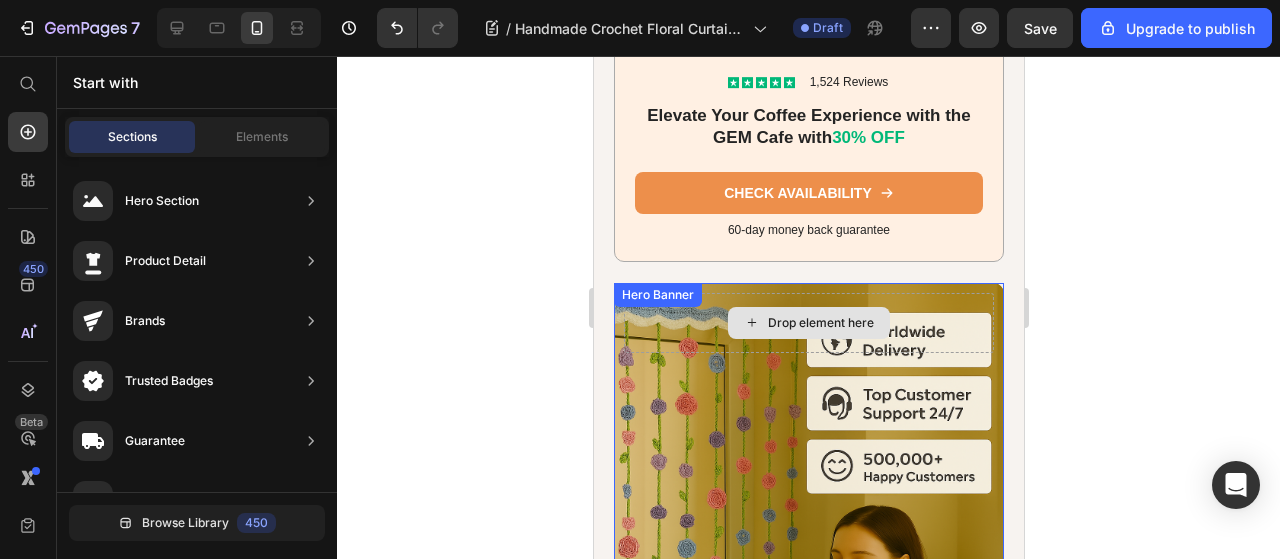 scroll, scrollTop: 7100, scrollLeft: 0, axis: vertical 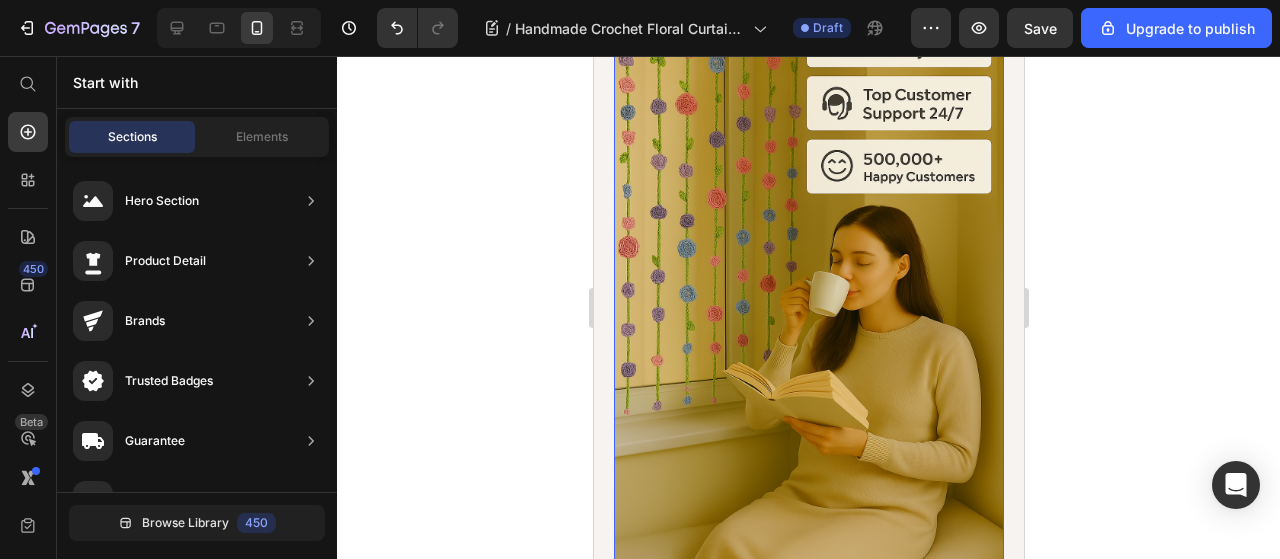 click at bounding box center [808, 275] 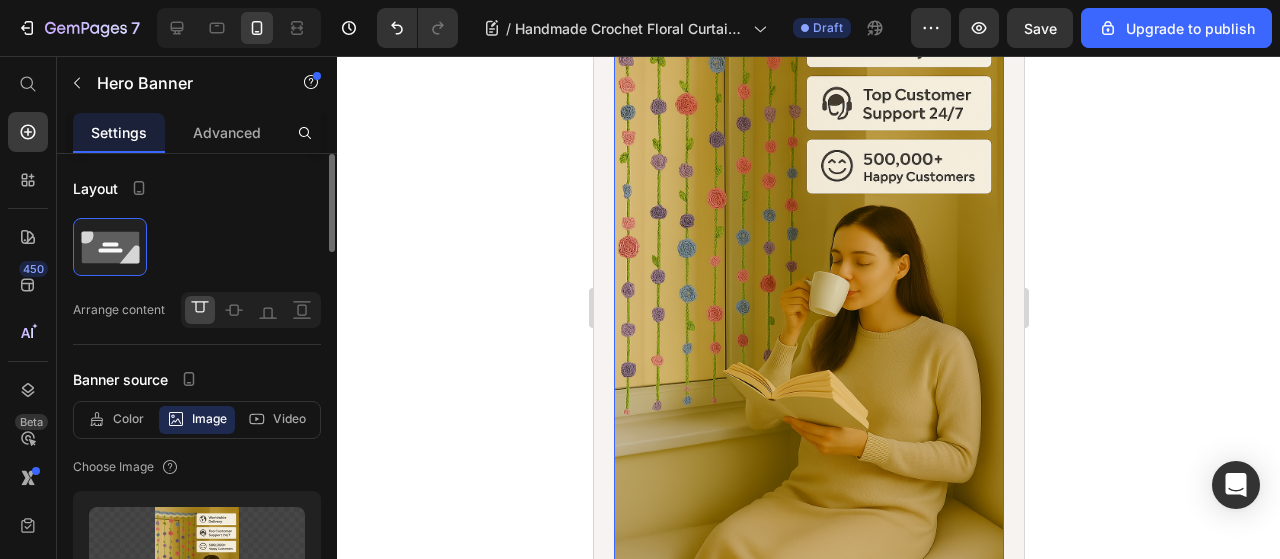 scroll, scrollTop: 200, scrollLeft: 0, axis: vertical 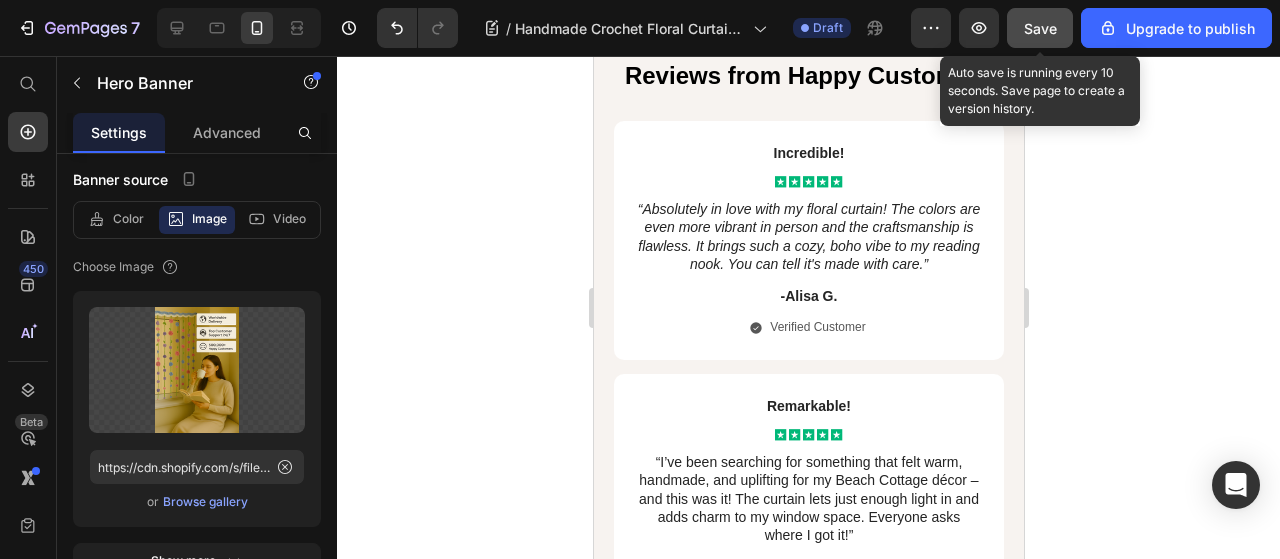 click on "Save" at bounding box center (1040, 28) 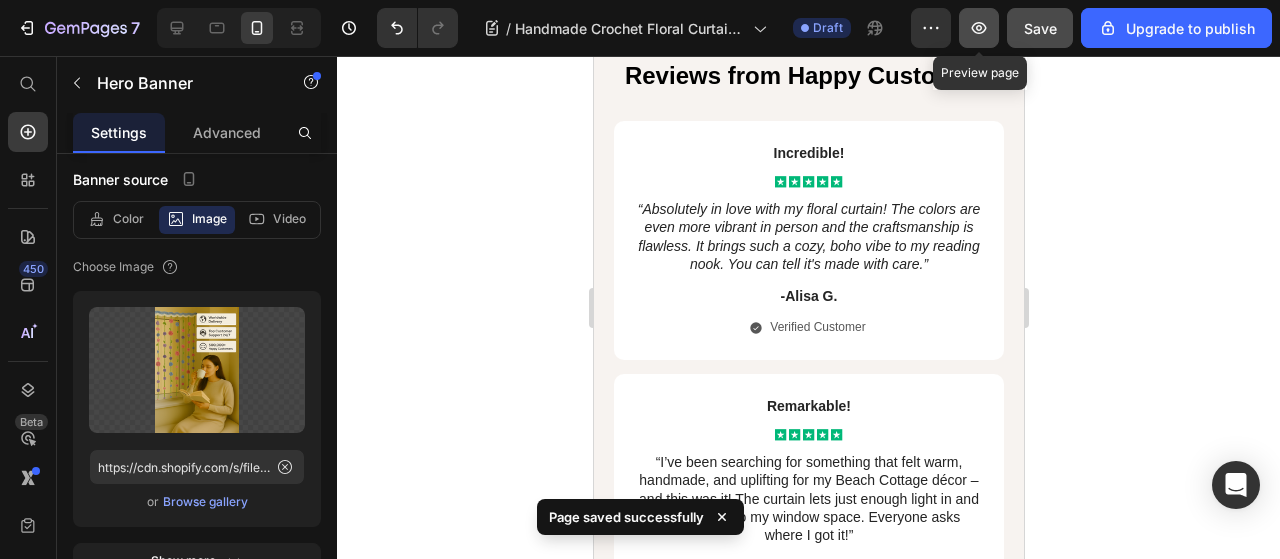 click 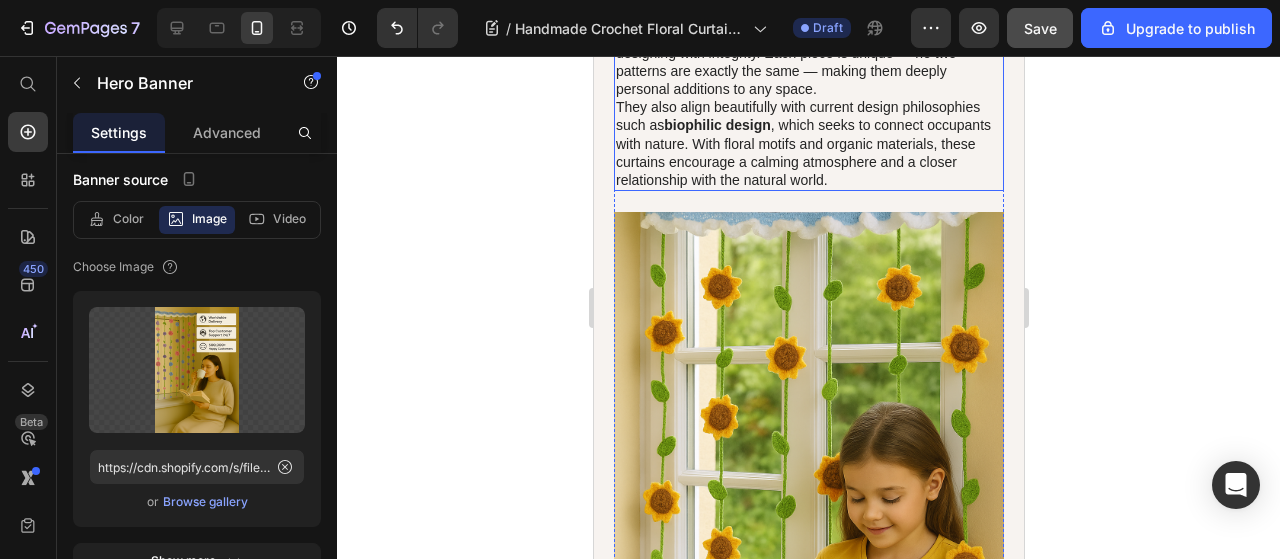 scroll, scrollTop: 4600, scrollLeft: 0, axis: vertical 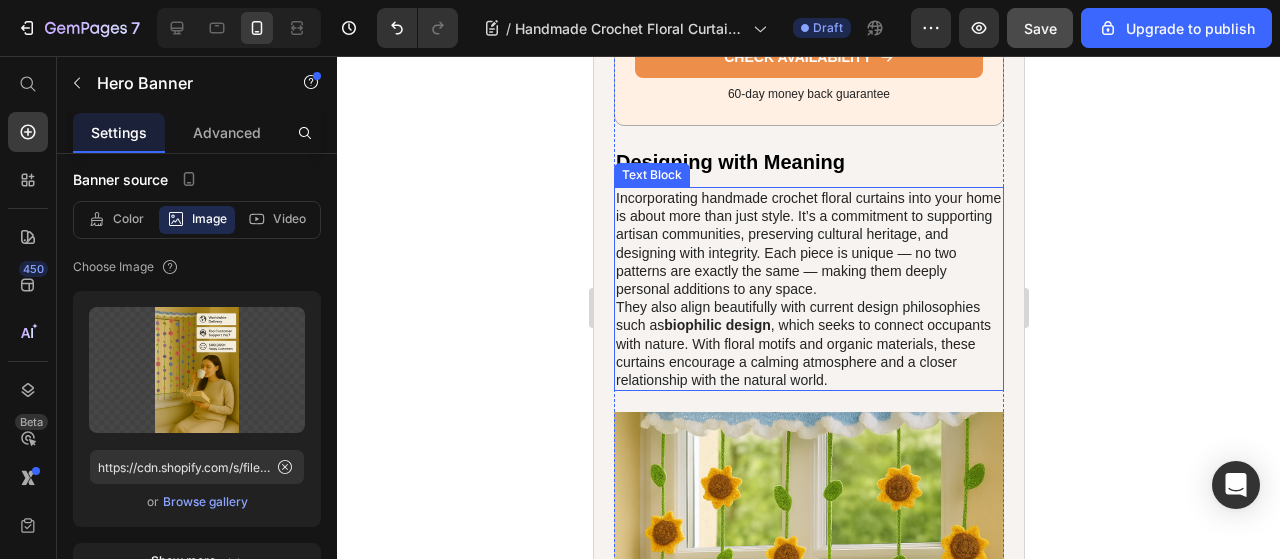 click on "Incorporating handmade crochet floral curtains into your home is about more than just style. It’s a commitment to supporting artisan communities, preserving cultural heritage, and designing with integrity. Each piece is unique — no two patterns are exactly the same — making them deeply personal additions to any space." at bounding box center (808, 243) 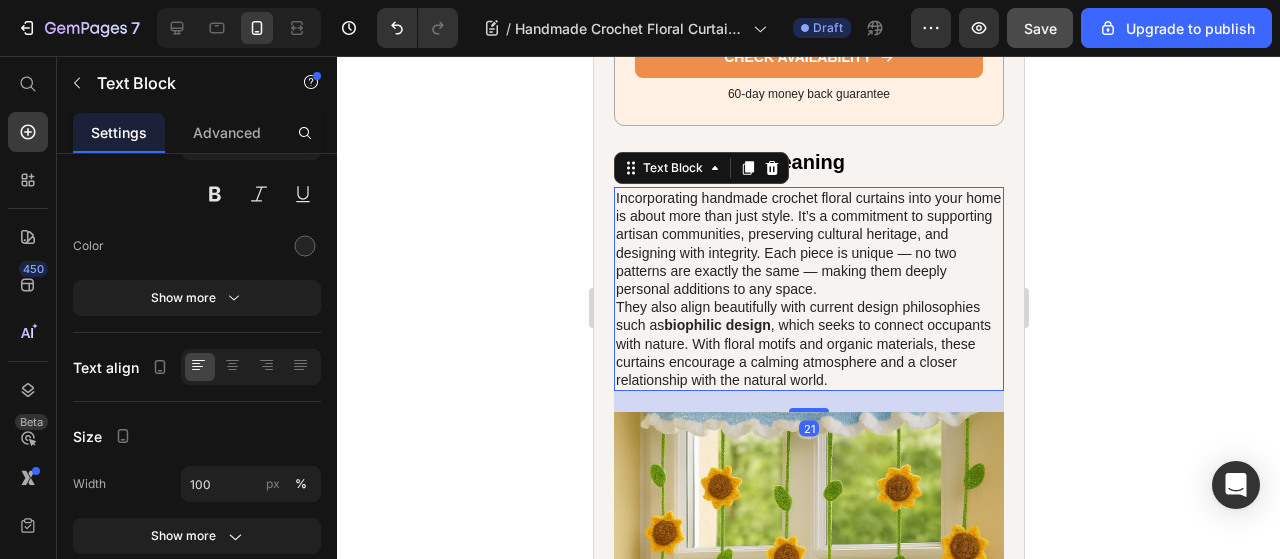 scroll, scrollTop: 0, scrollLeft: 0, axis: both 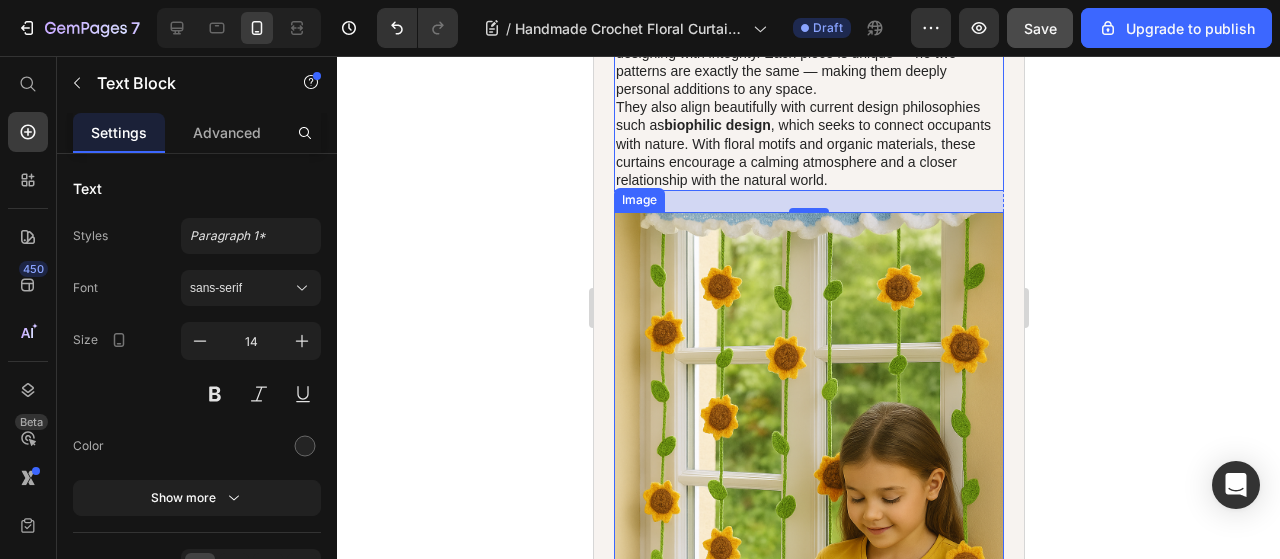 click at bounding box center (808, 504) 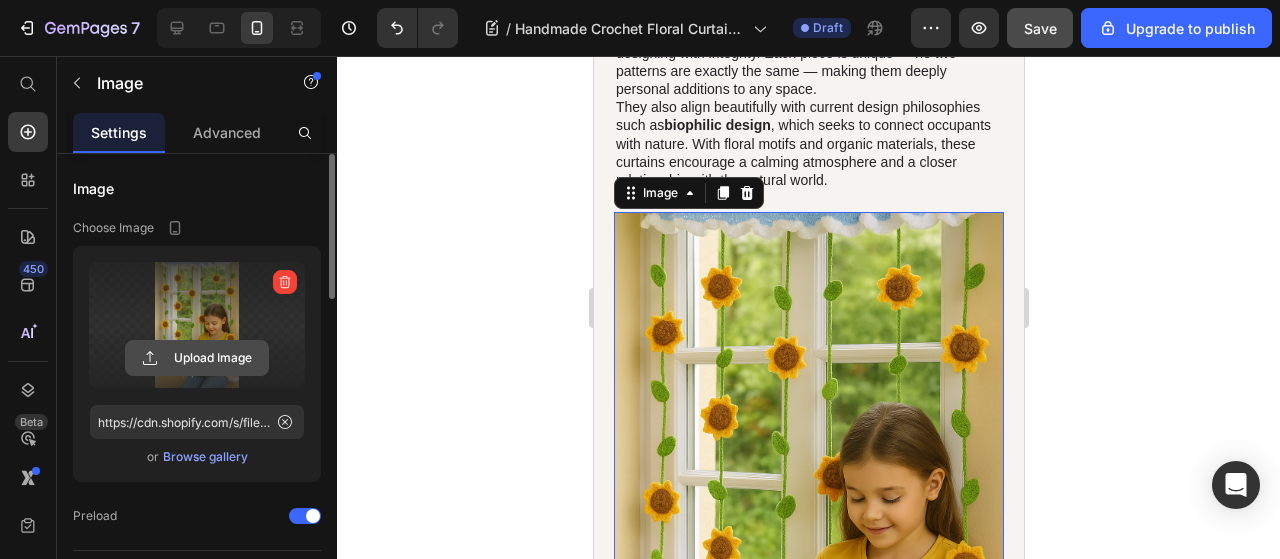 click 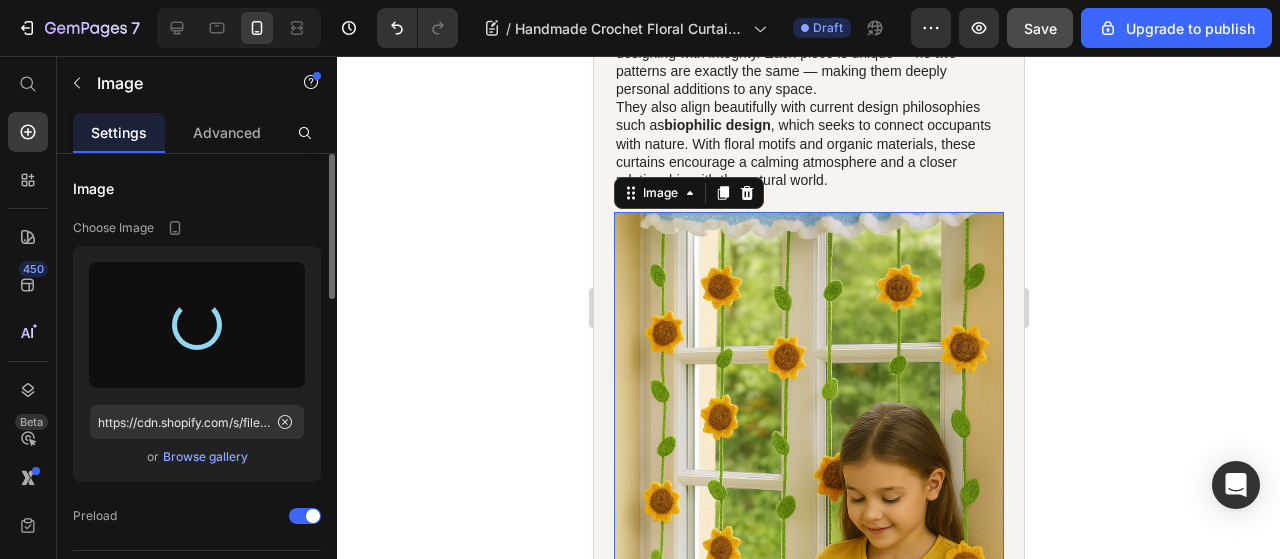 type on "https://cdn.shopify.com/s/files/1/0671/3036/0122/files/gempages_[NUMBER]_[STRING].png" 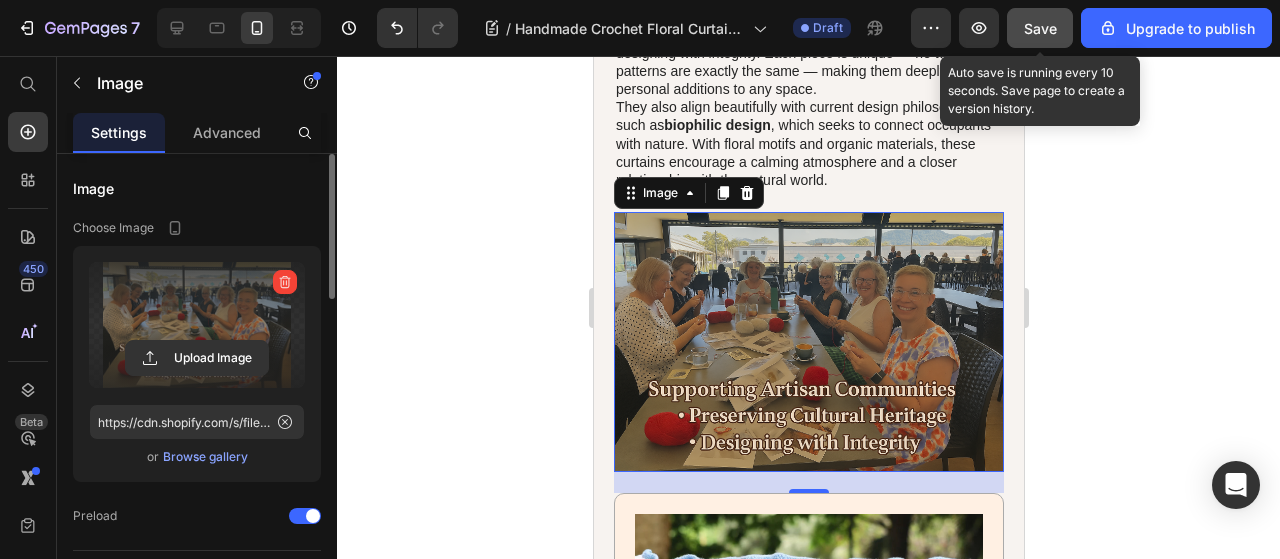 click on "Save" at bounding box center [1040, 28] 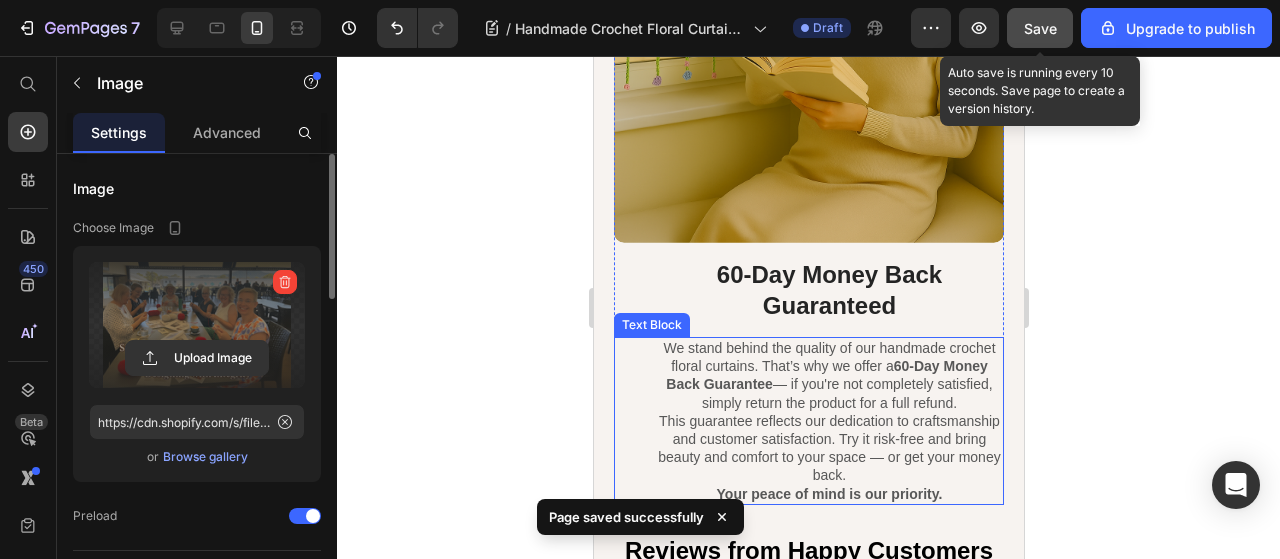 scroll, scrollTop: 6900, scrollLeft: 0, axis: vertical 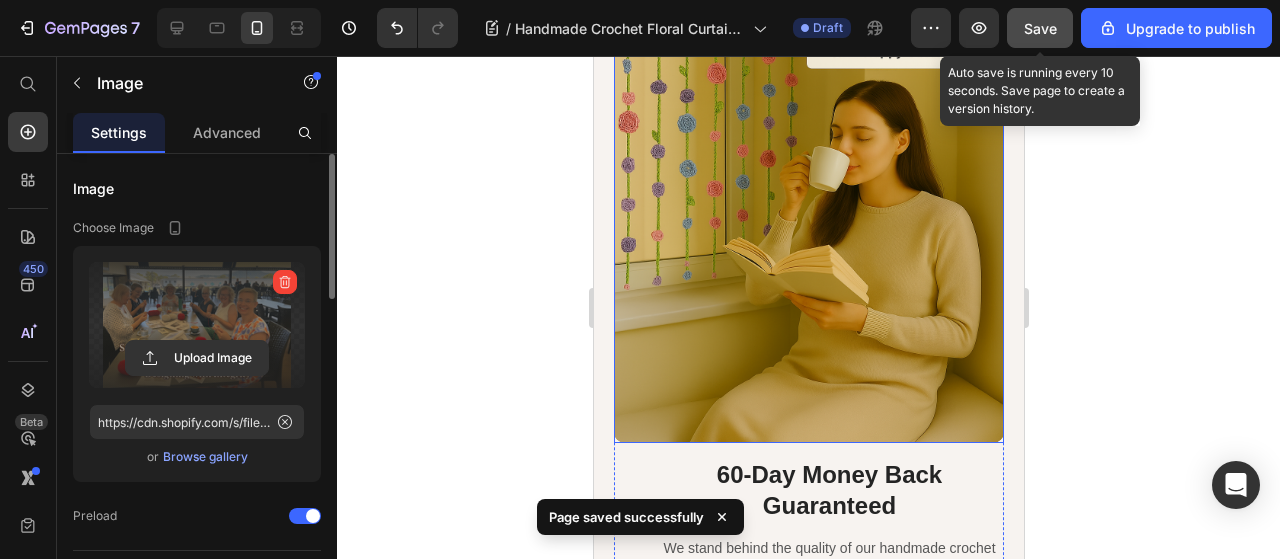 click at bounding box center [808, 150] 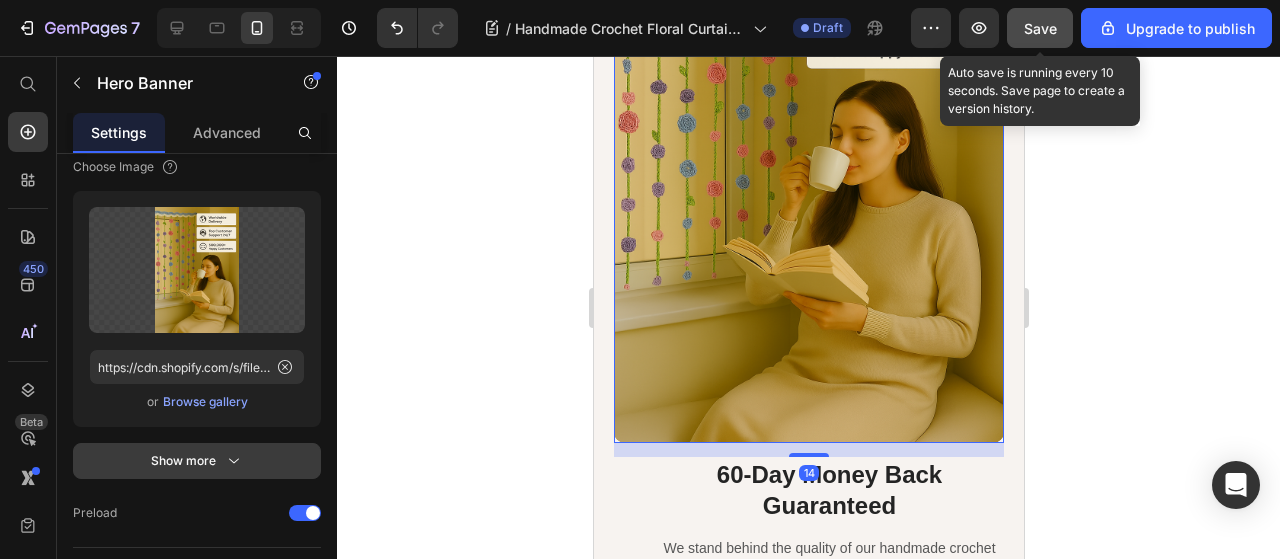 scroll, scrollTop: 0, scrollLeft: 0, axis: both 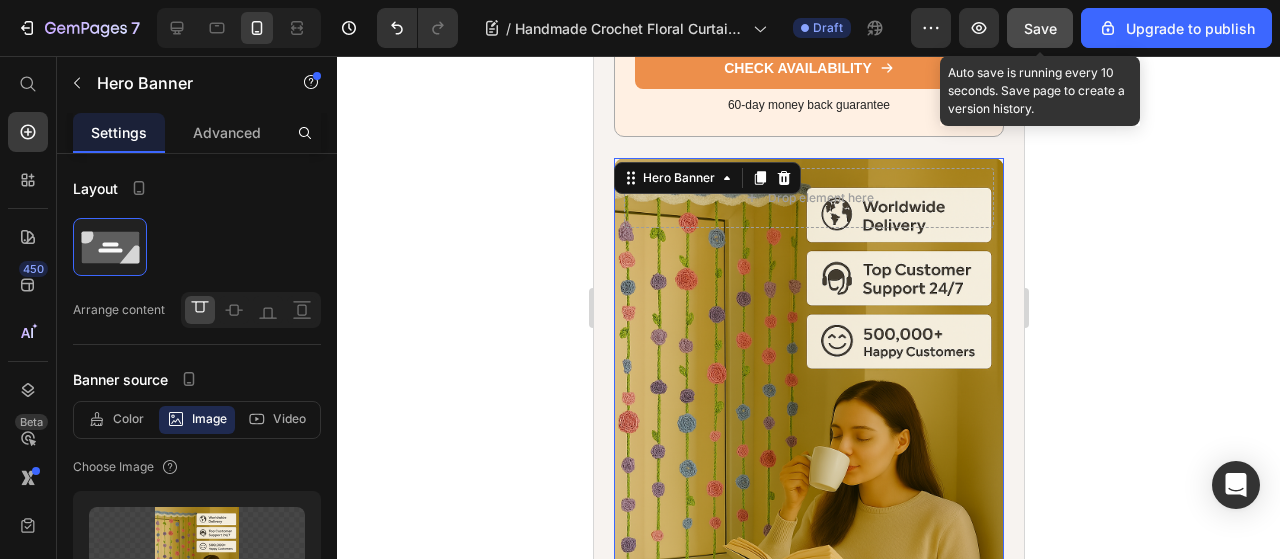 click on "Save" at bounding box center (1040, 28) 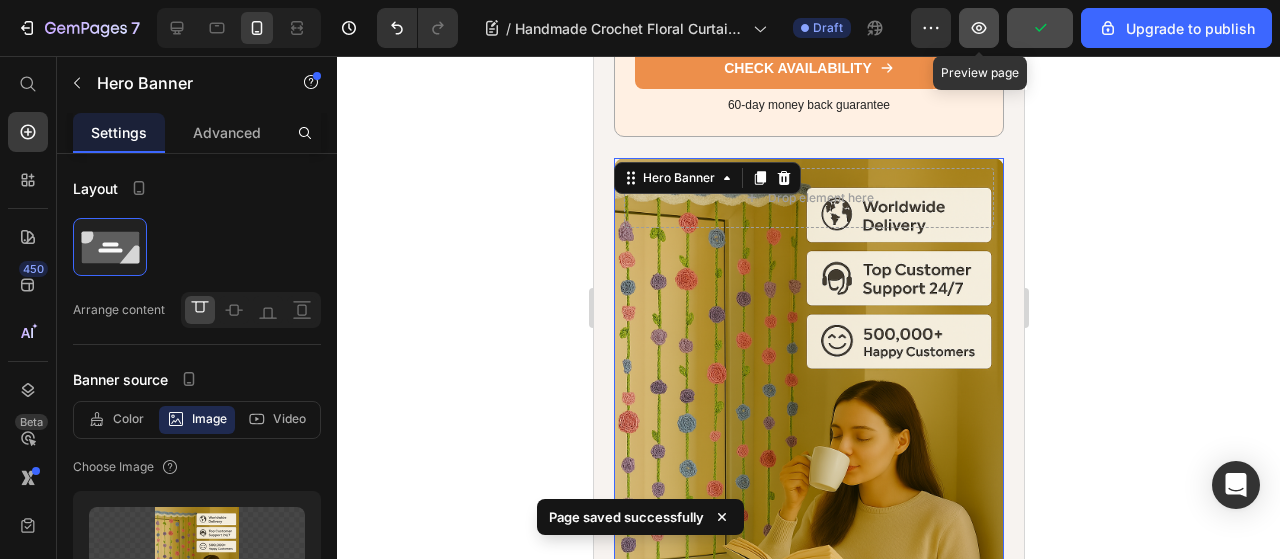 click 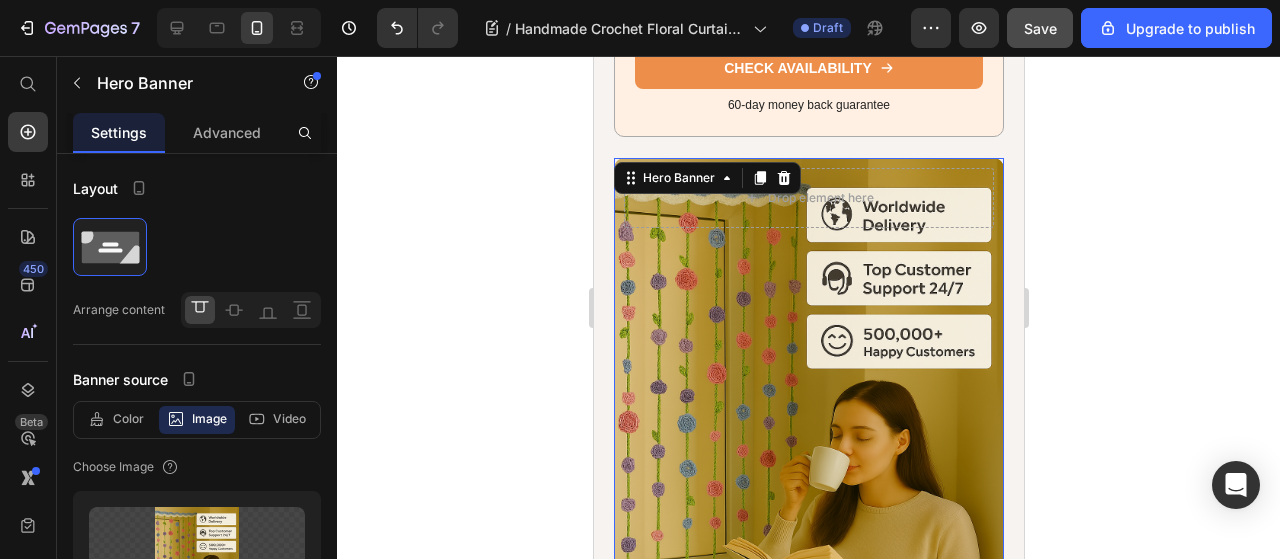 scroll, scrollTop: 6200, scrollLeft: 0, axis: vertical 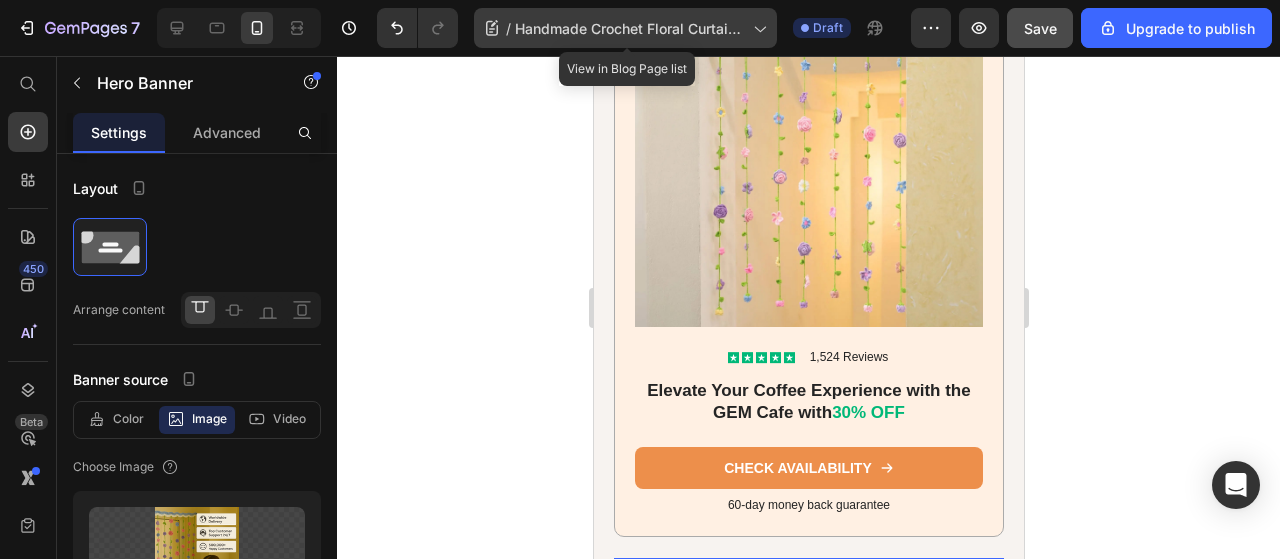 click 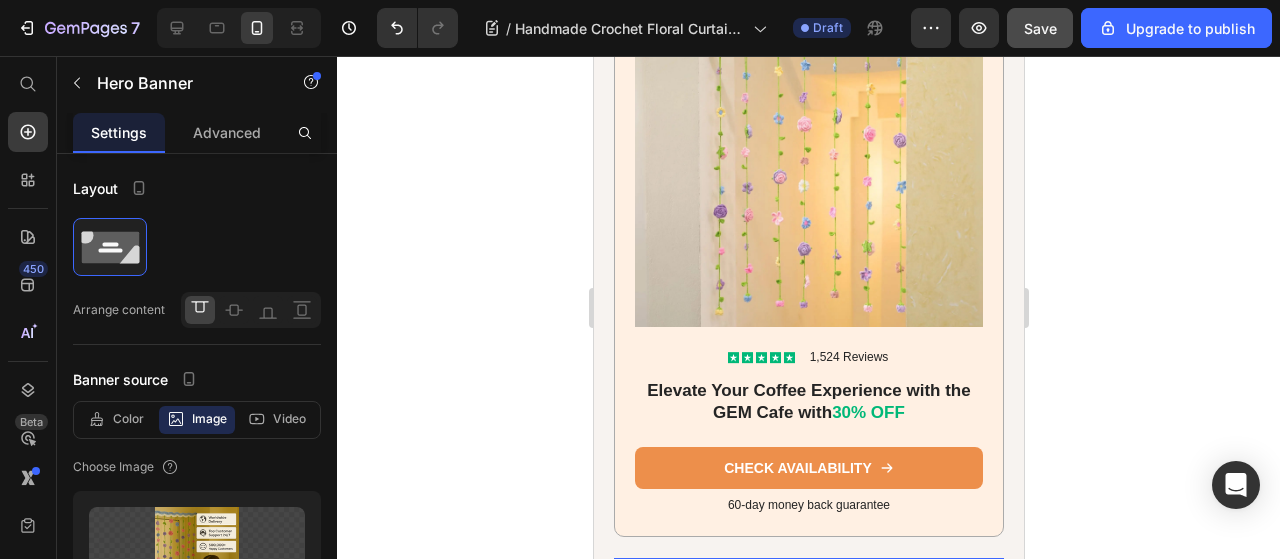 click 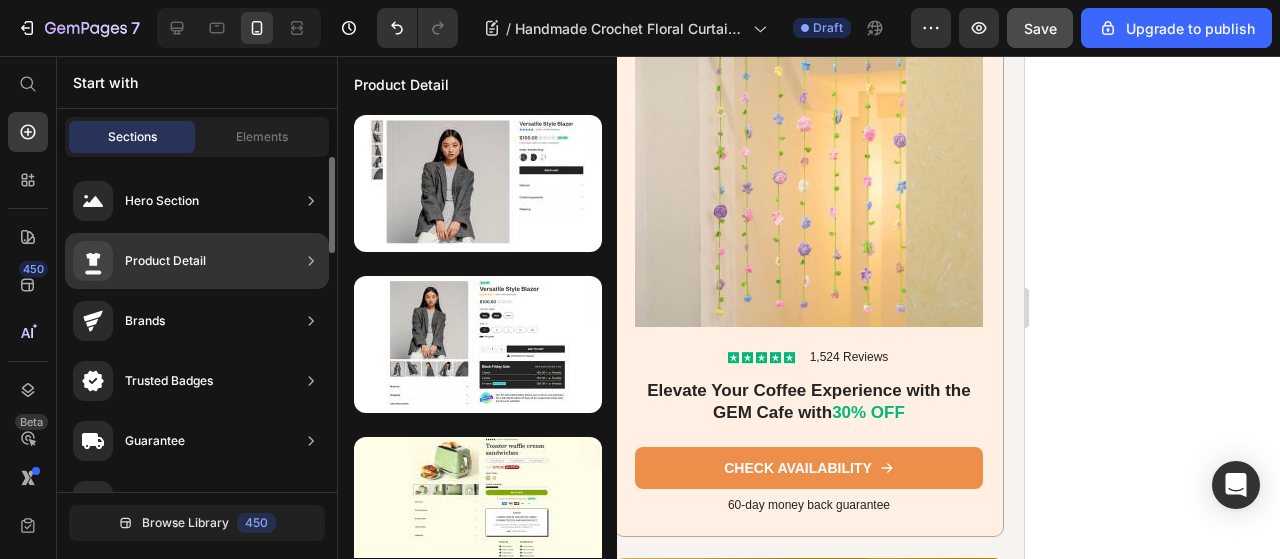 click on "Product Detail" at bounding box center [139, 261] 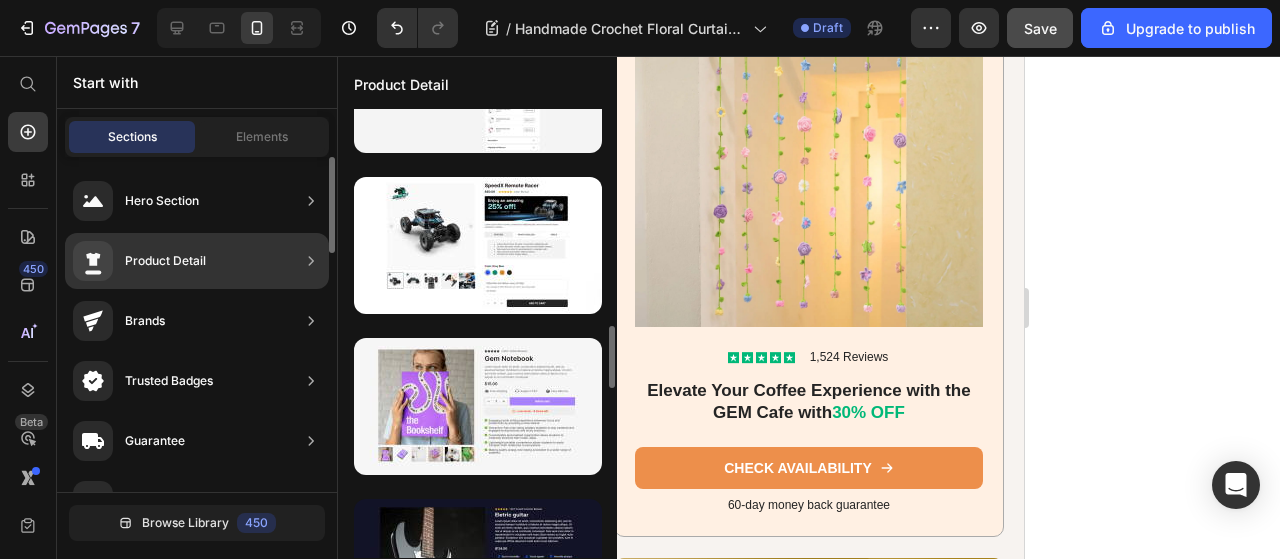 scroll, scrollTop: 344, scrollLeft: 0, axis: vertical 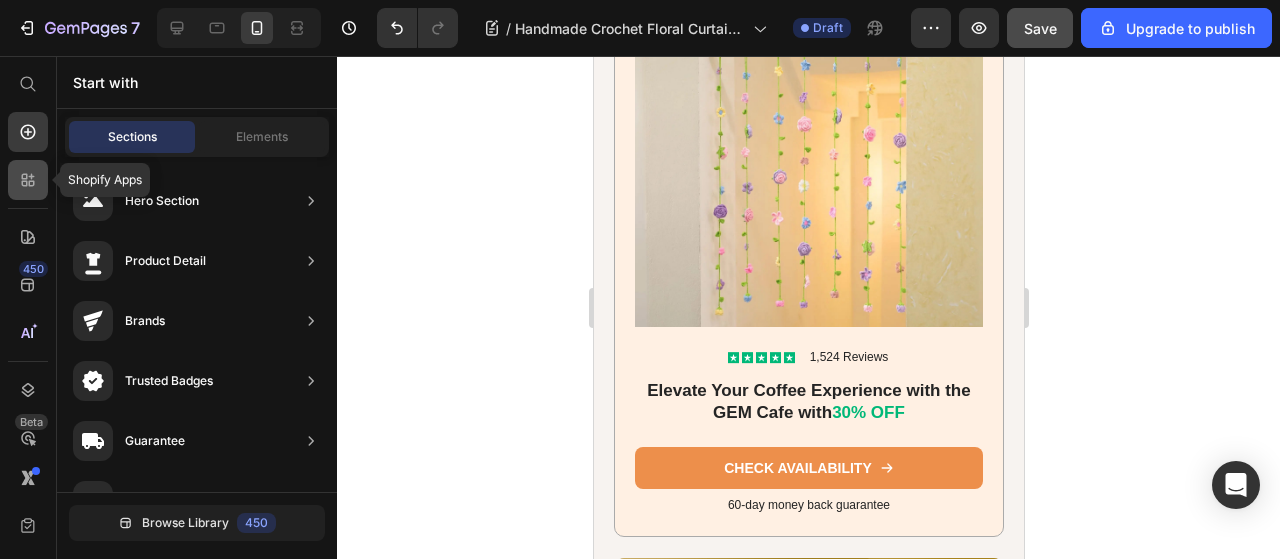 click 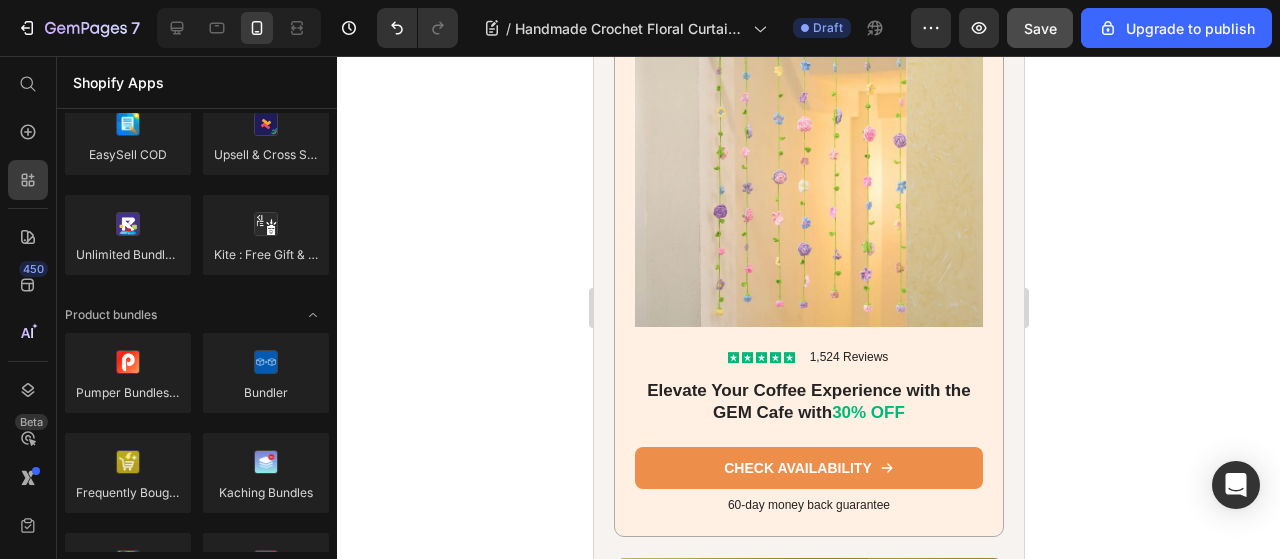 scroll, scrollTop: 900, scrollLeft: 0, axis: vertical 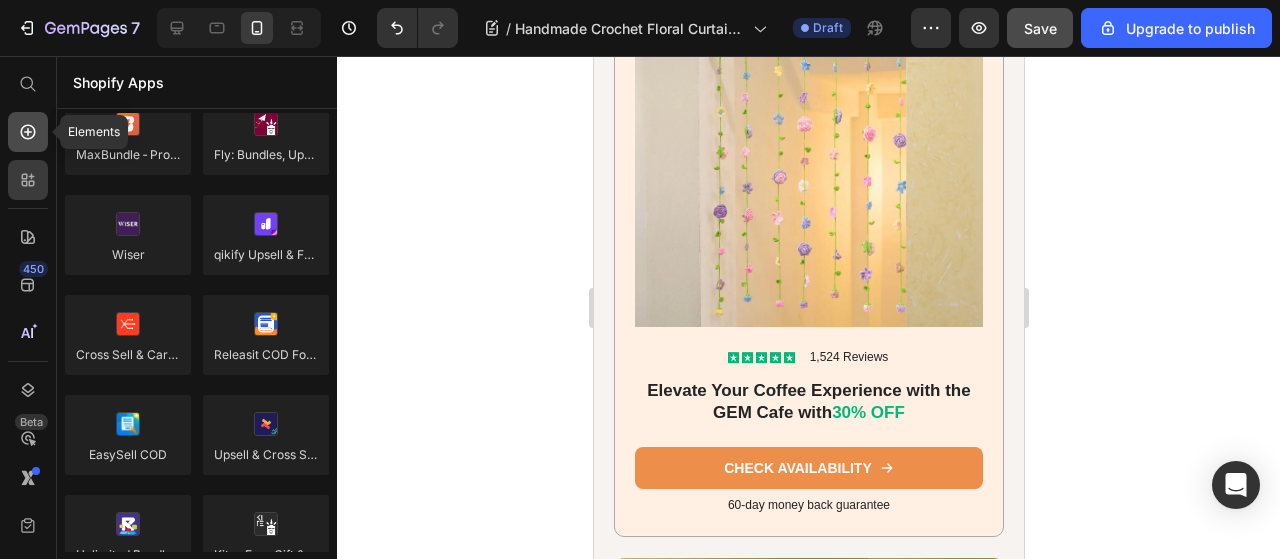 click 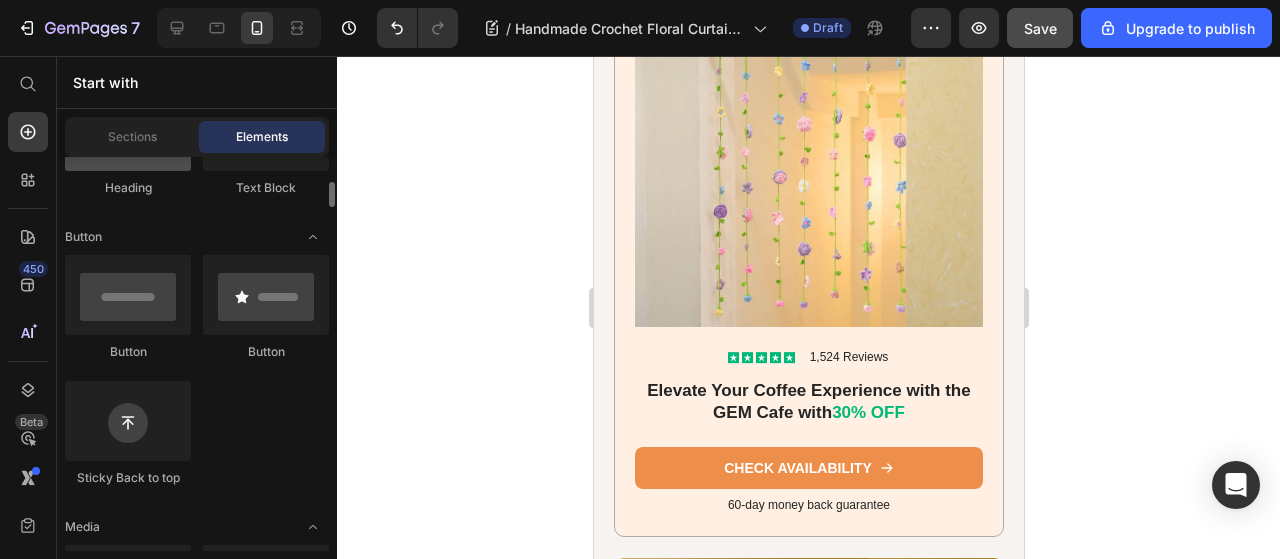 scroll, scrollTop: 0, scrollLeft: 0, axis: both 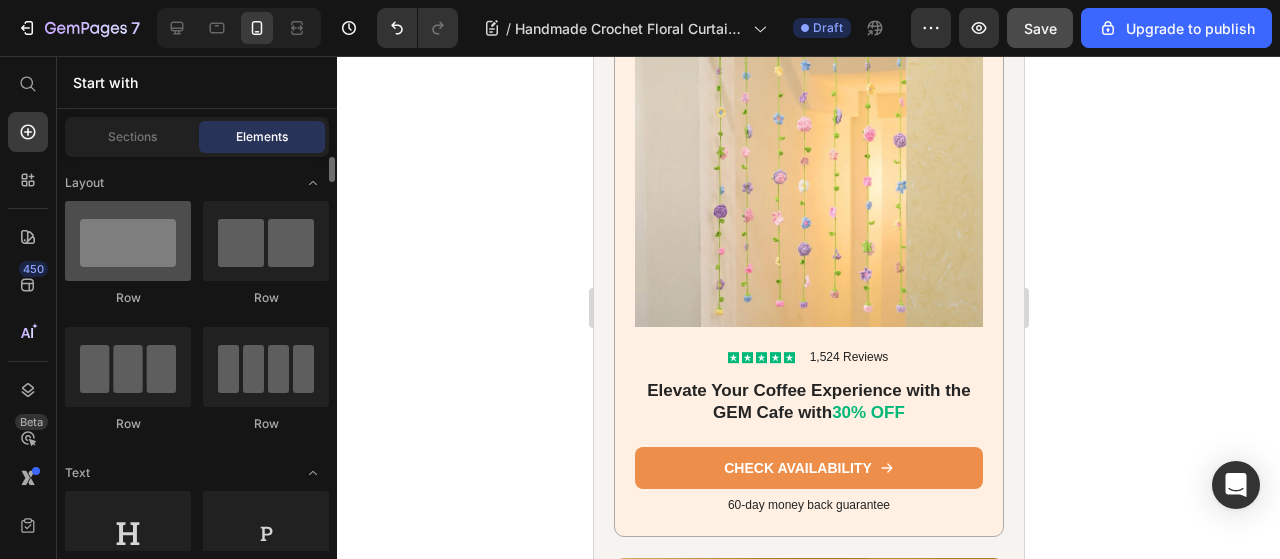 click at bounding box center [128, 241] 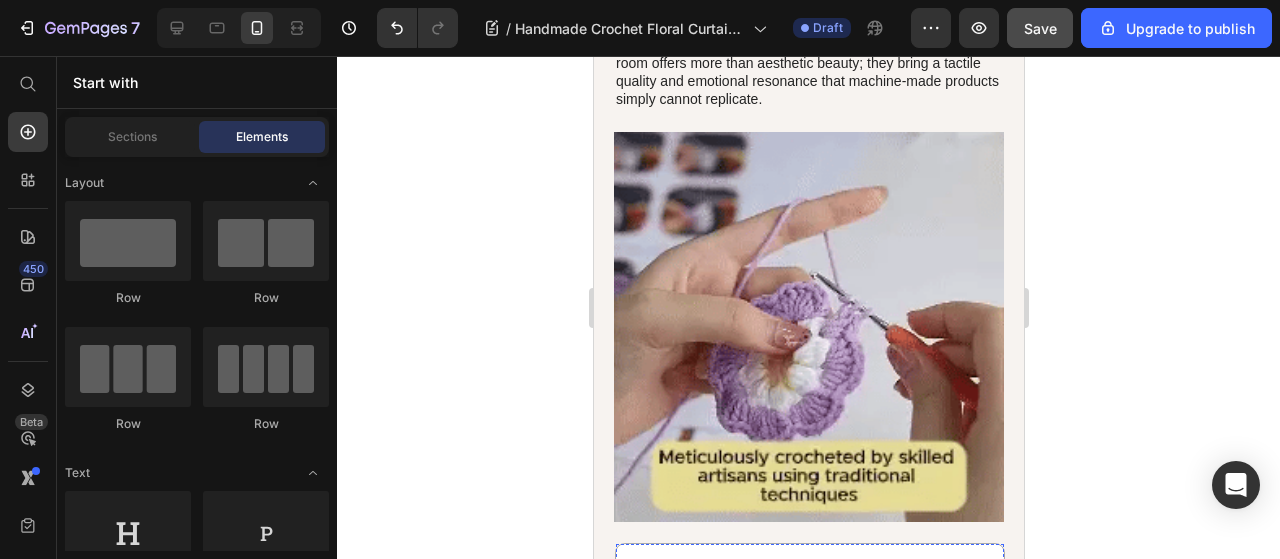 scroll, scrollTop: 1300, scrollLeft: 0, axis: vertical 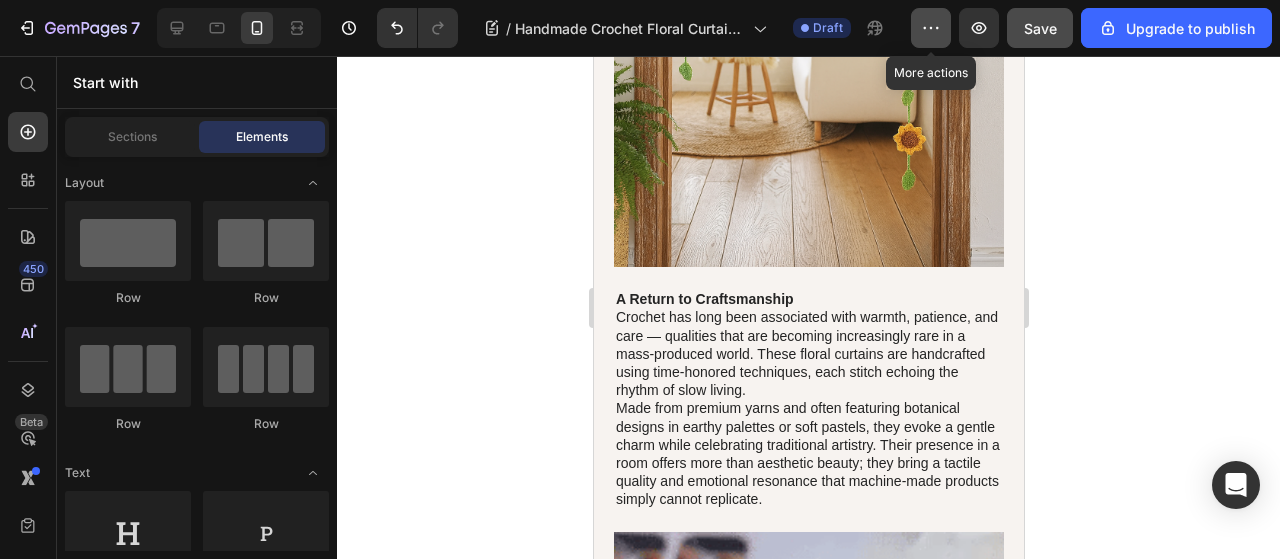 click 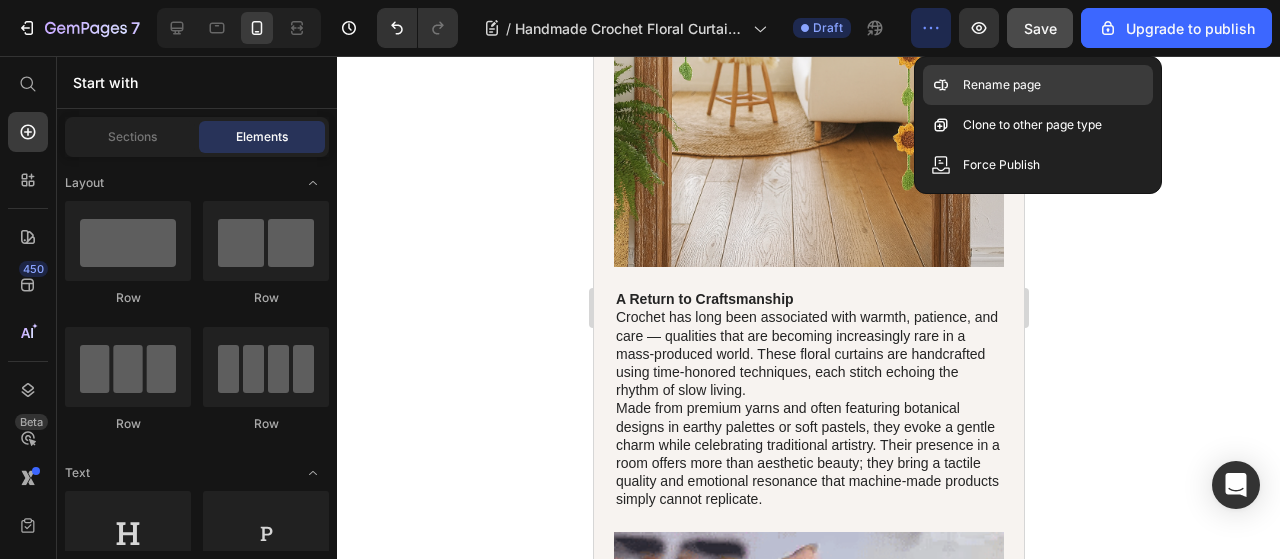 click on "Rename page" 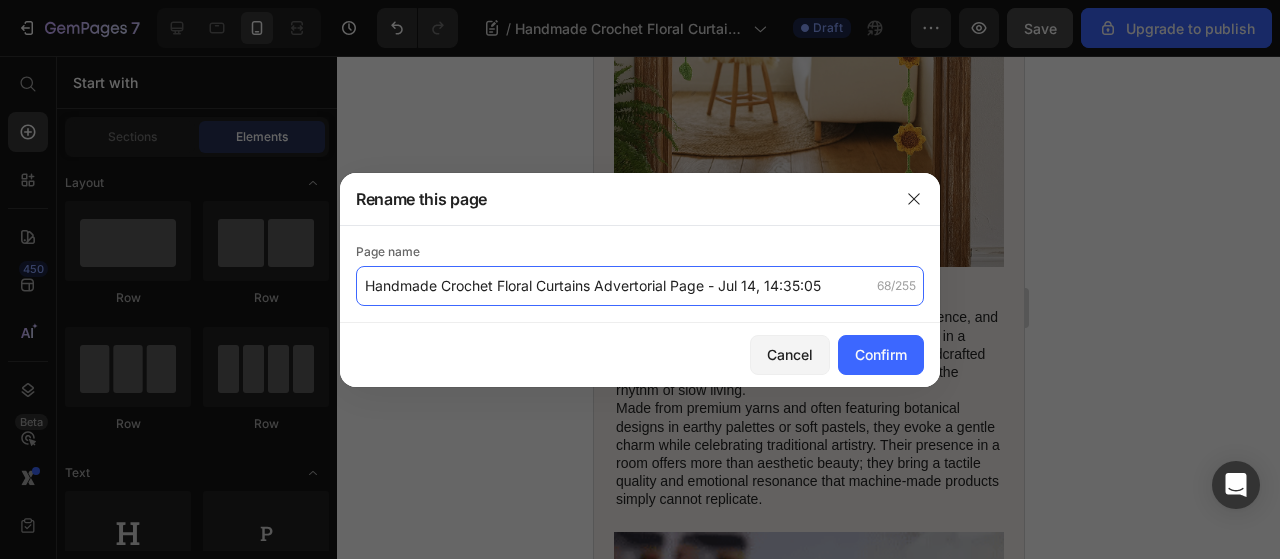 click on "[PRODUCT_NAME] Advertorial Page - [DATE], [TIME]" 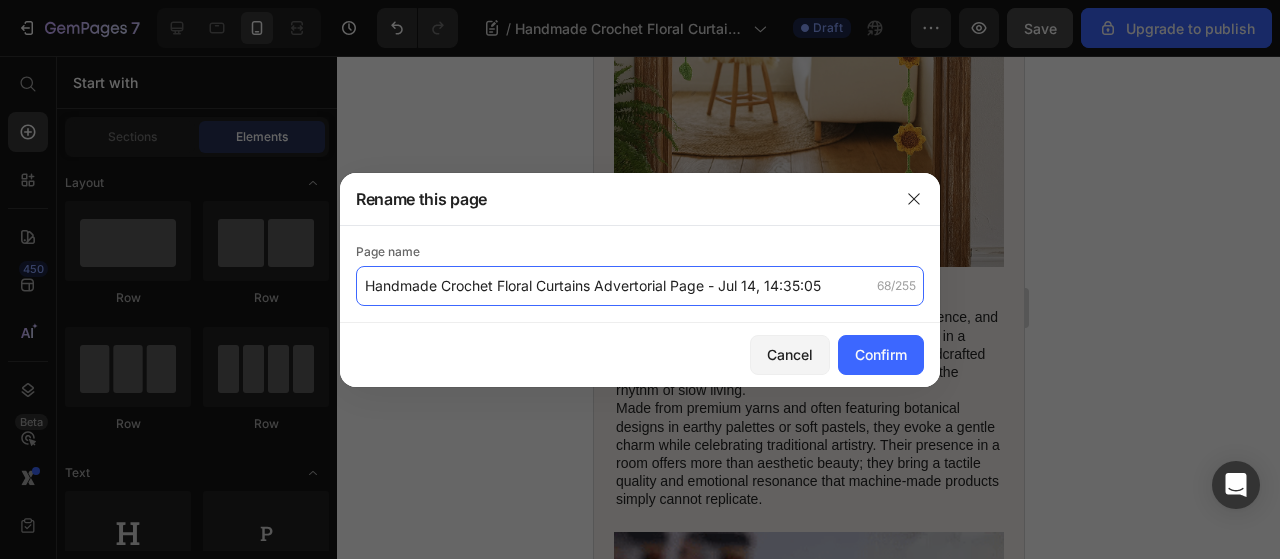 click on "[PRODUCT_NAME] Advertorial Page - [DATE], [TIME]" 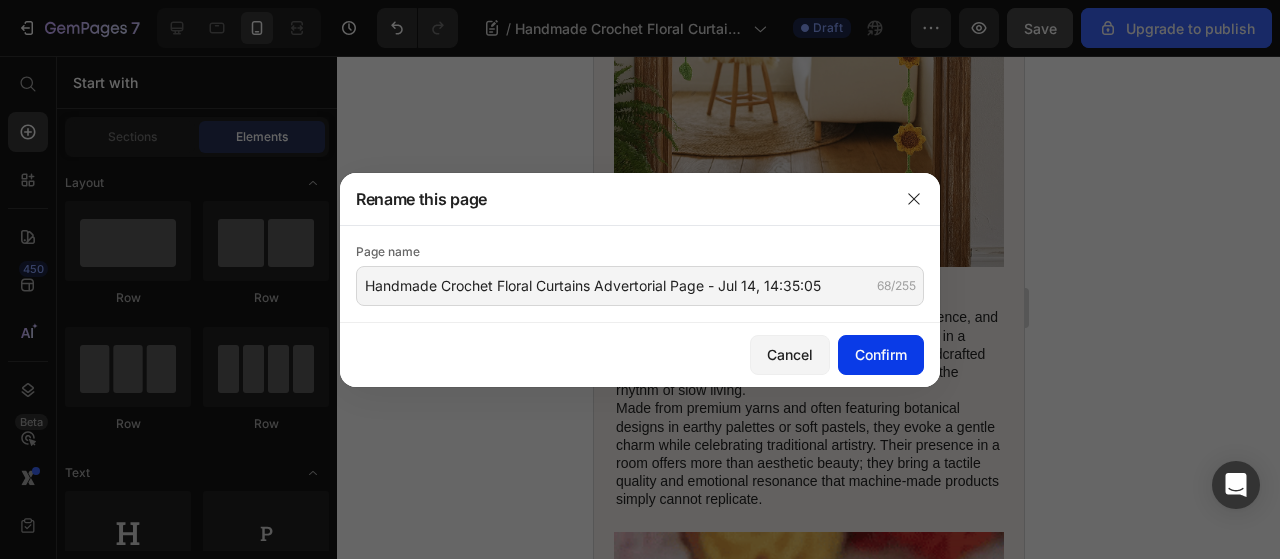 click on "Confirm" at bounding box center (881, 354) 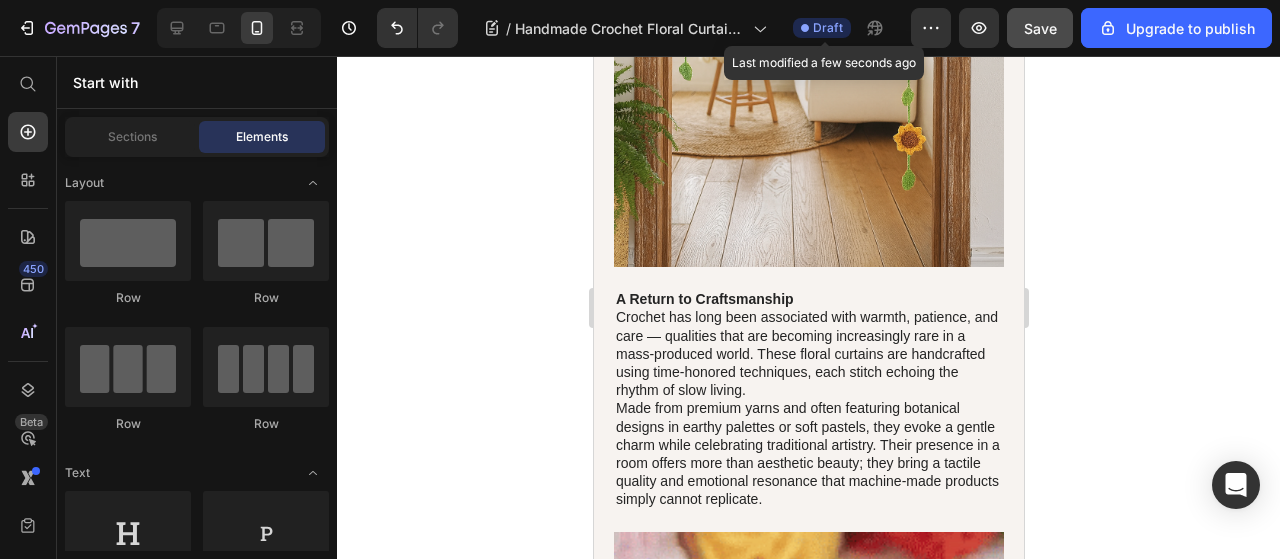 click on "Draft" at bounding box center (828, 28) 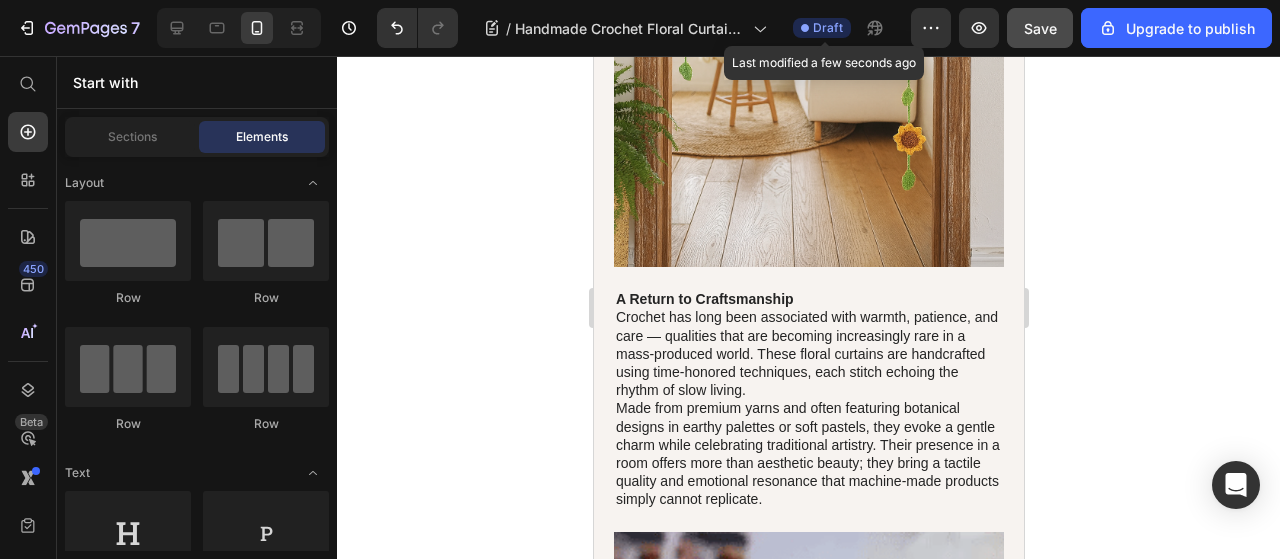 click on "Draft" at bounding box center [828, 28] 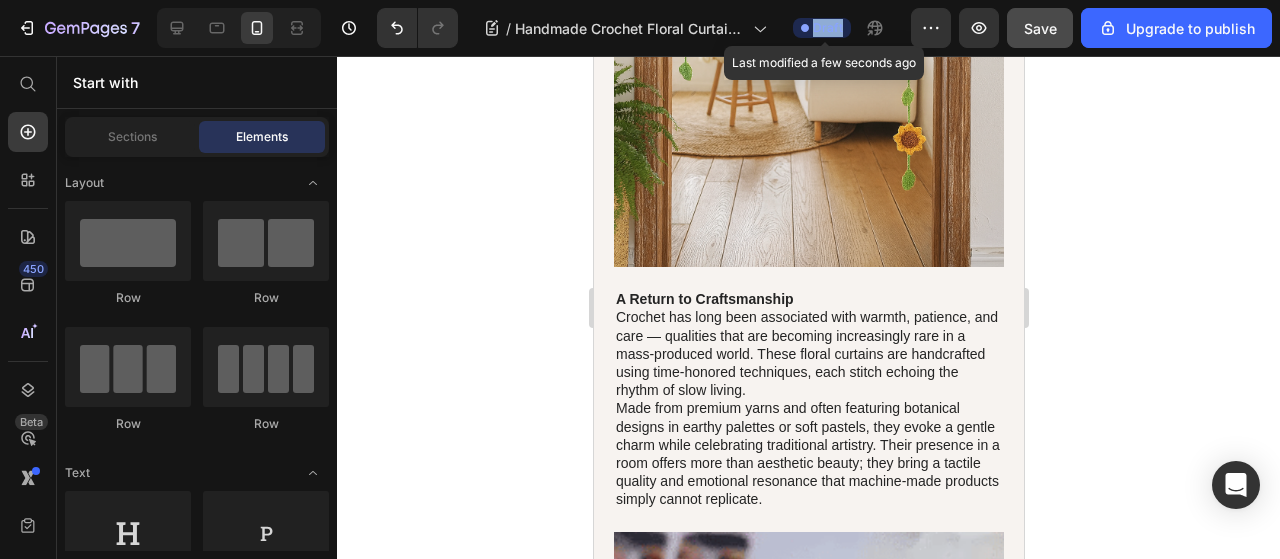 click on "Draft" at bounding box center [828, 28] 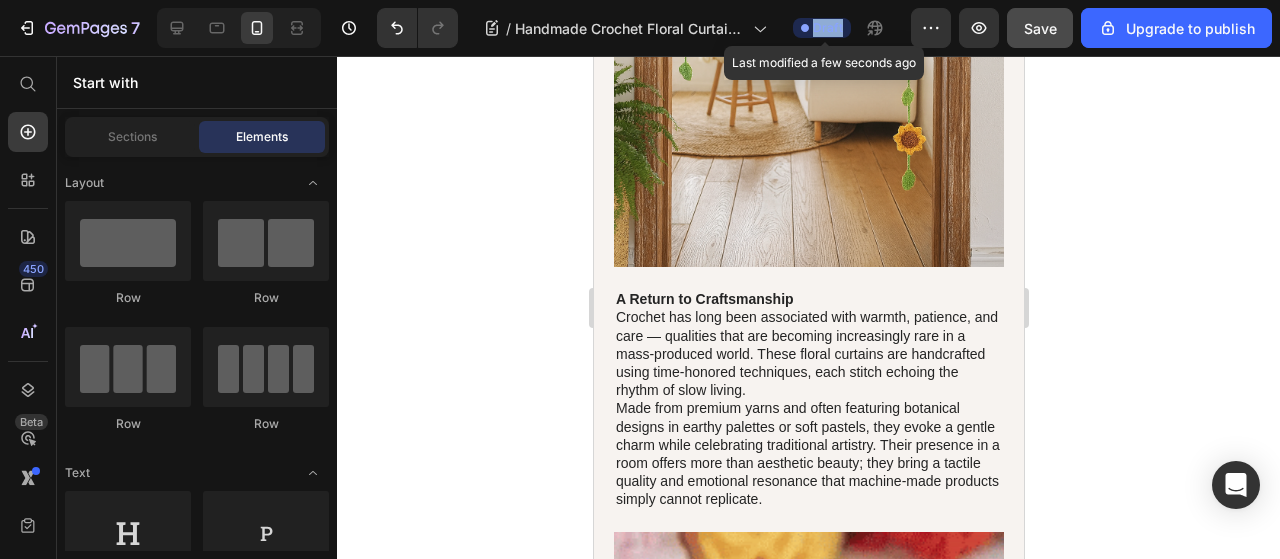 click on "Draft" at bounding box center [828, 28] 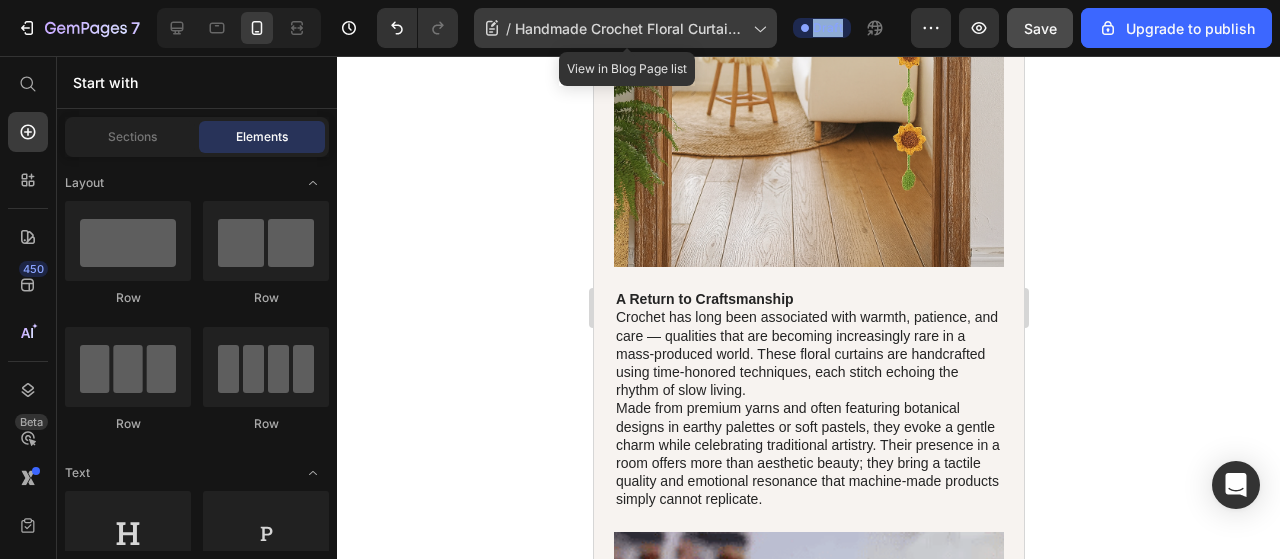 click 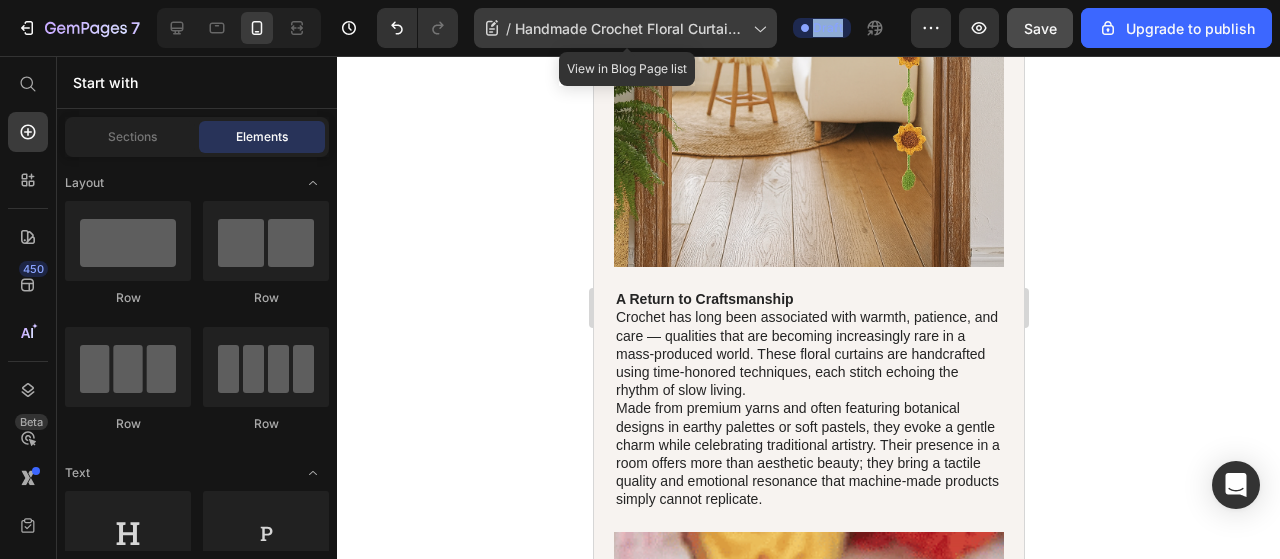 click 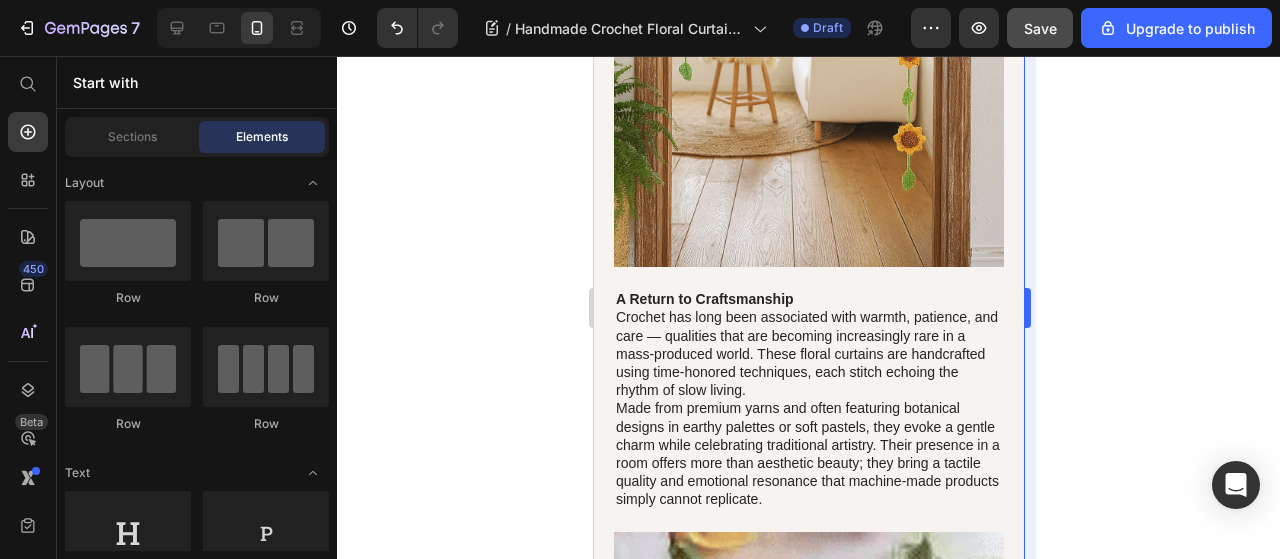 drag, startPoint x: 1052, startPoint y: 163, endPoint x: 1034, endPoint y: 163, distance: 18 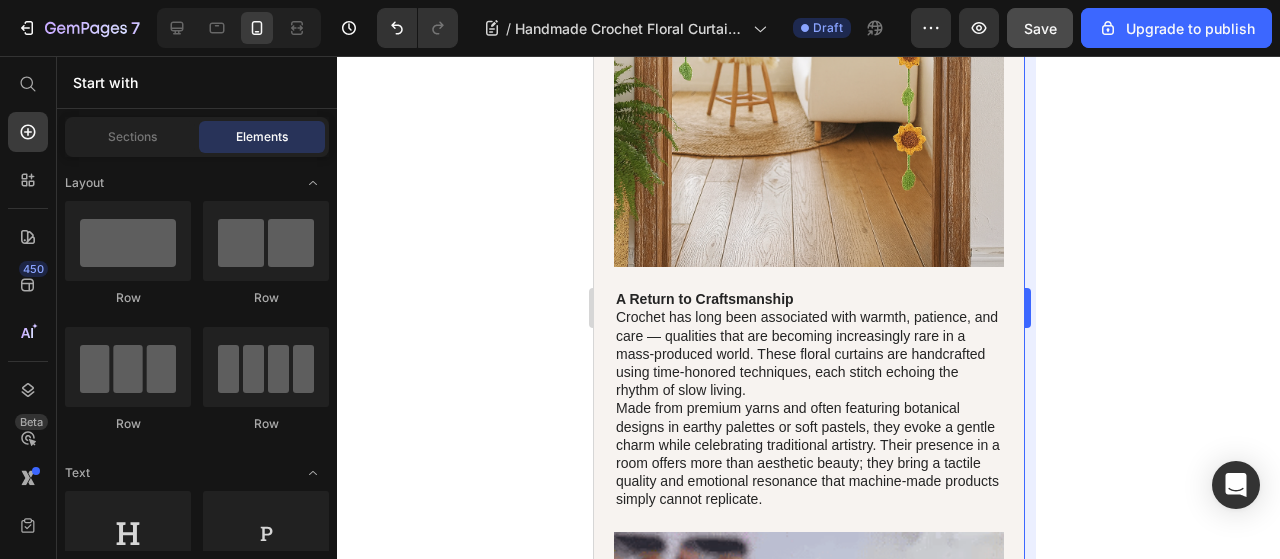 click 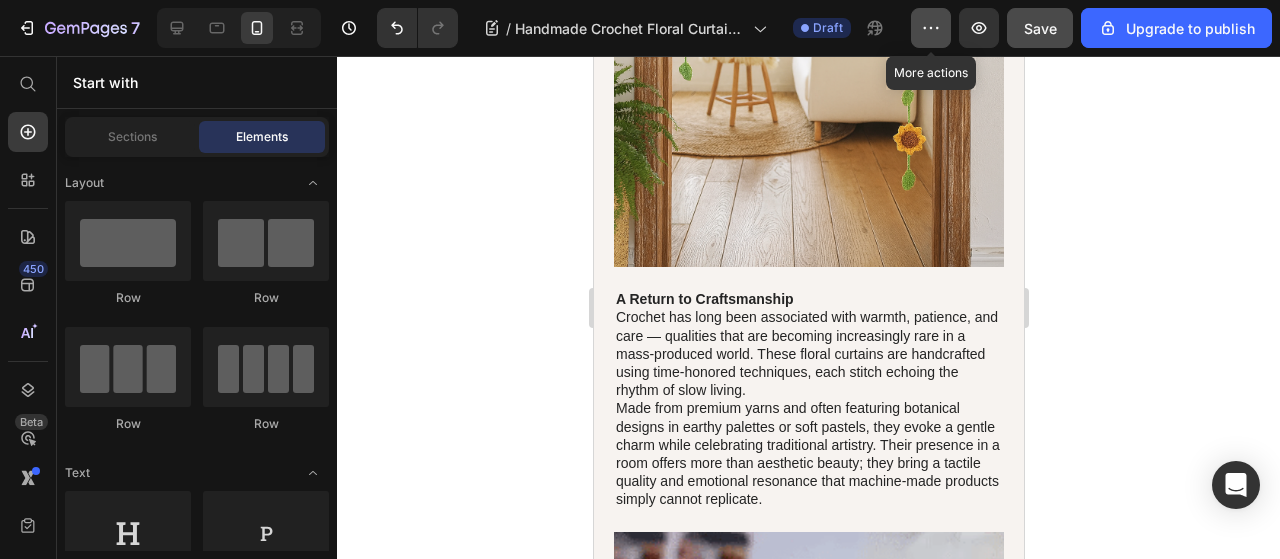 click 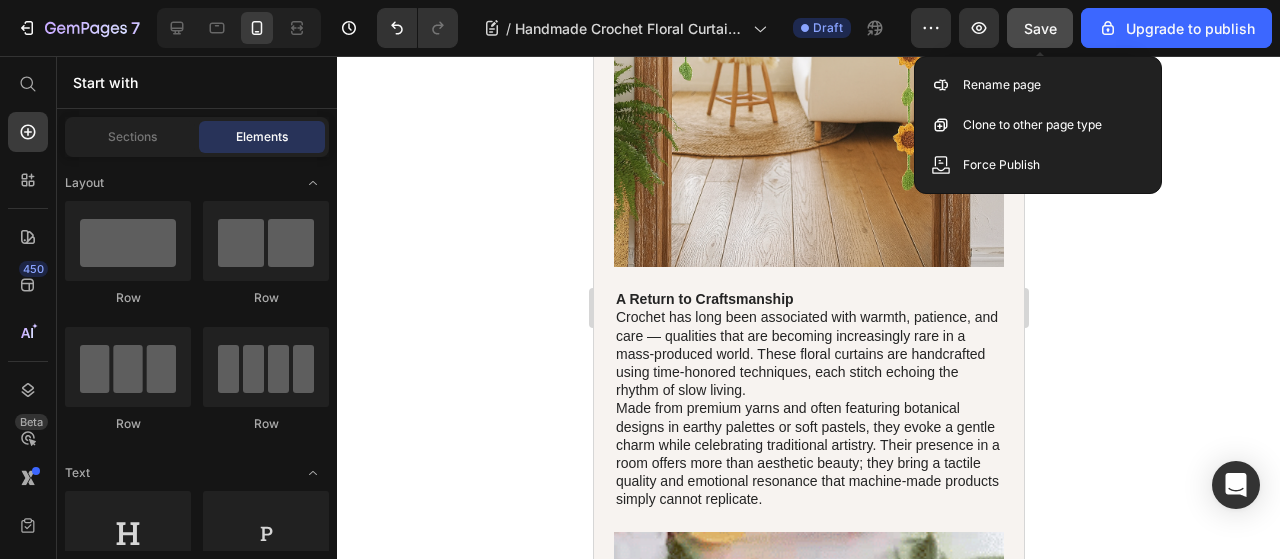 click on "Save" at bounding box center [1040, 28] 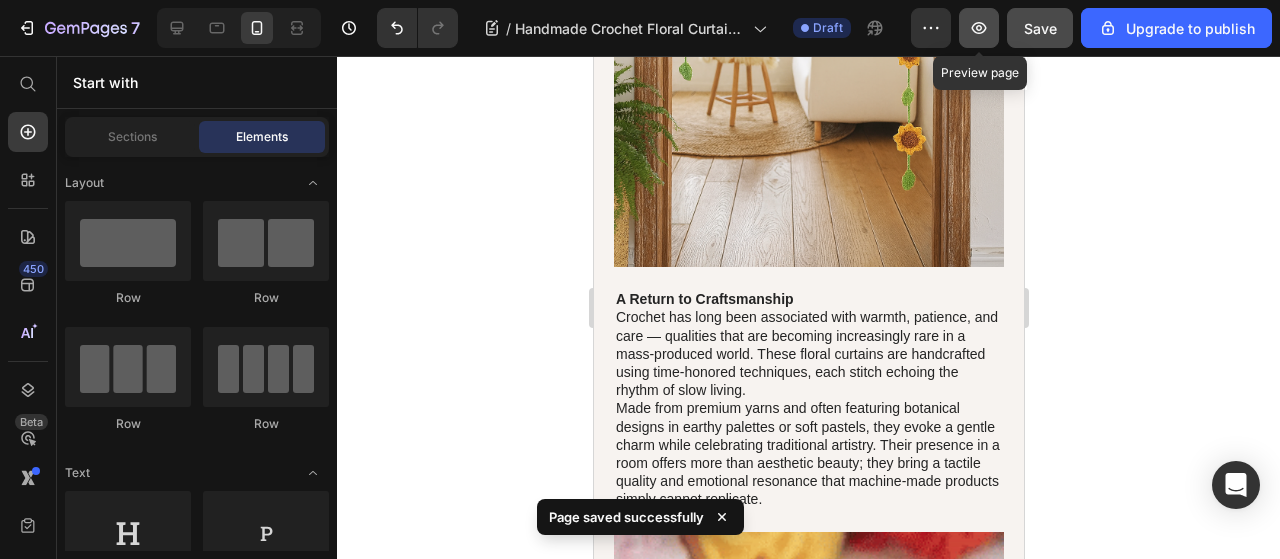 click 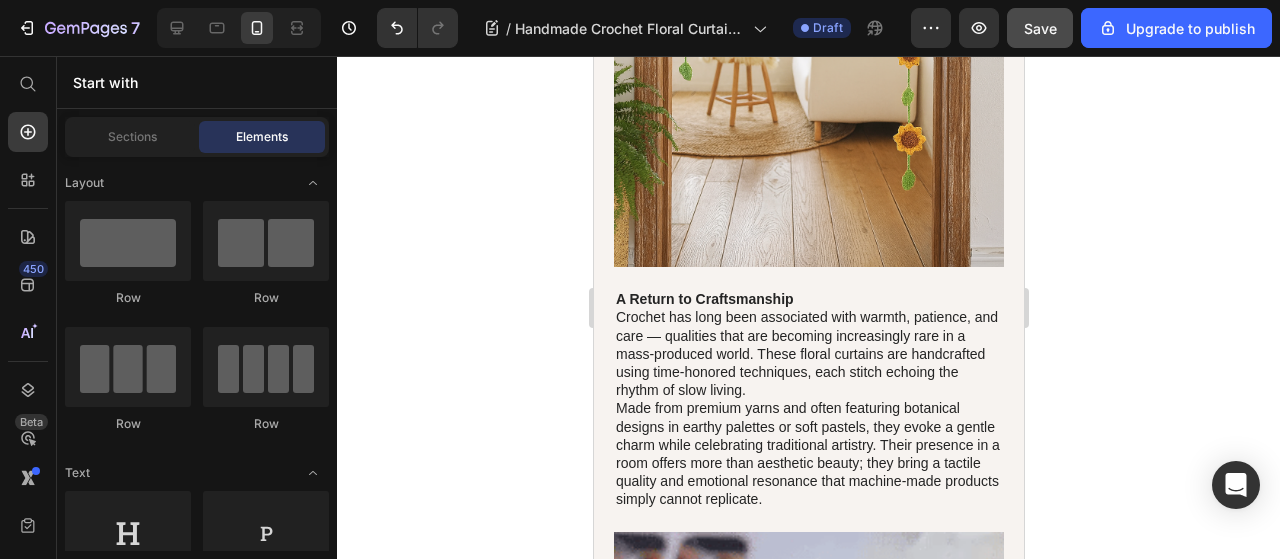 click 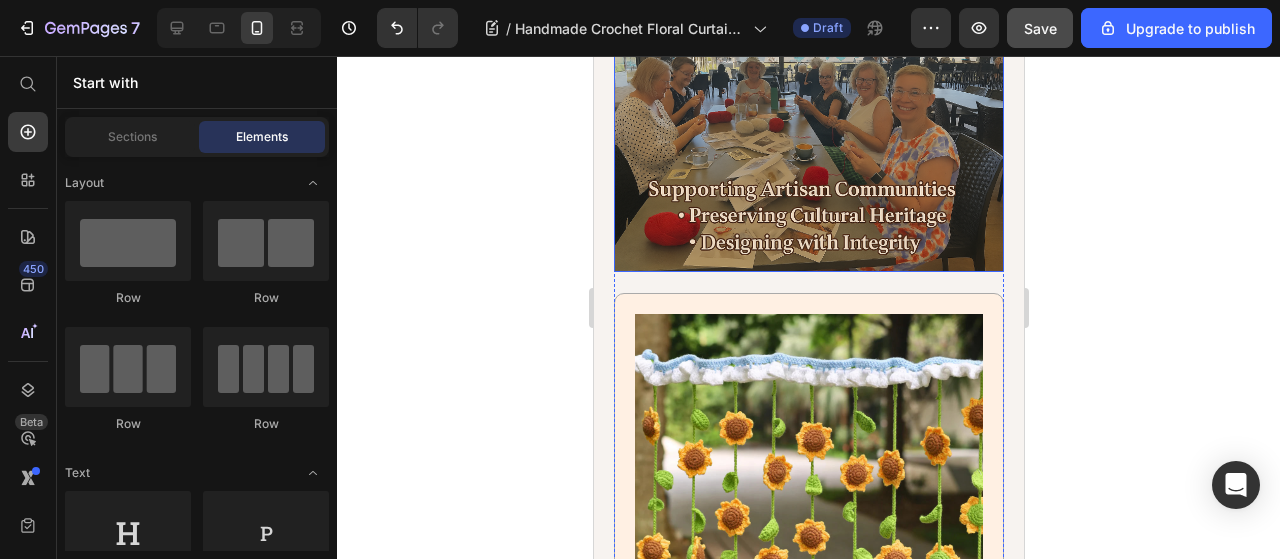 scroll, scrollTop: 4800, scrollLeft: 0, axis: vertical 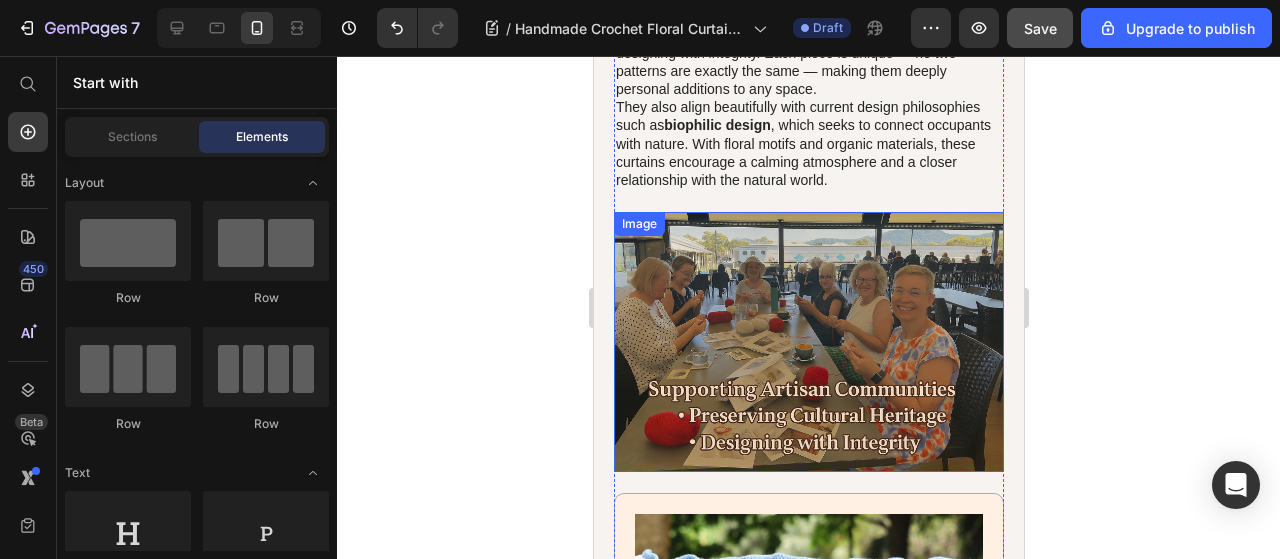 click at bounding box center [808, 342] 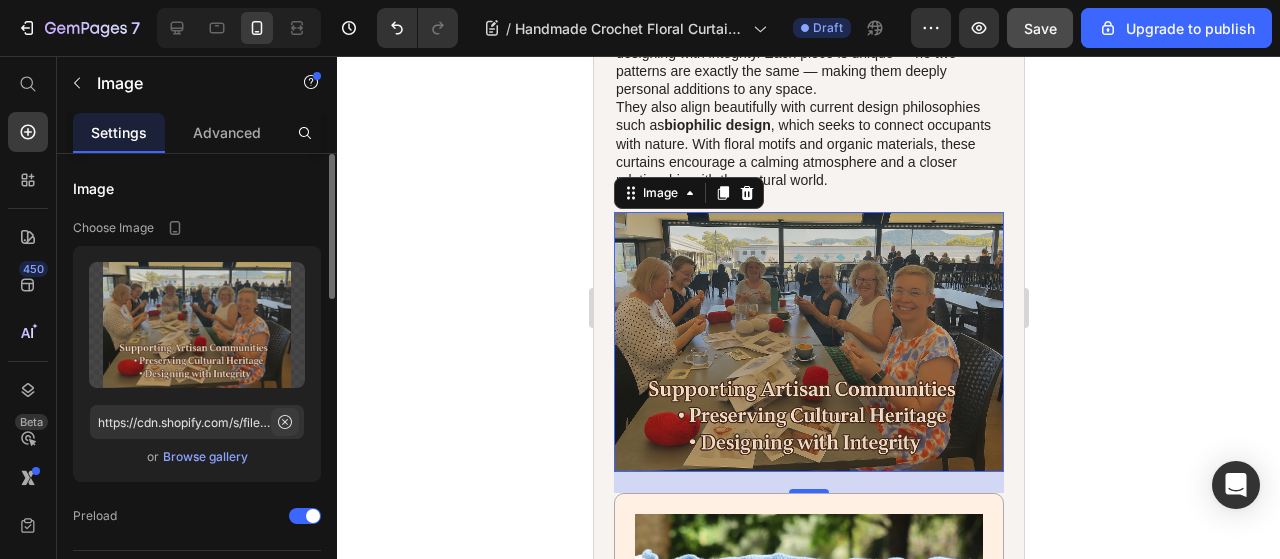 click 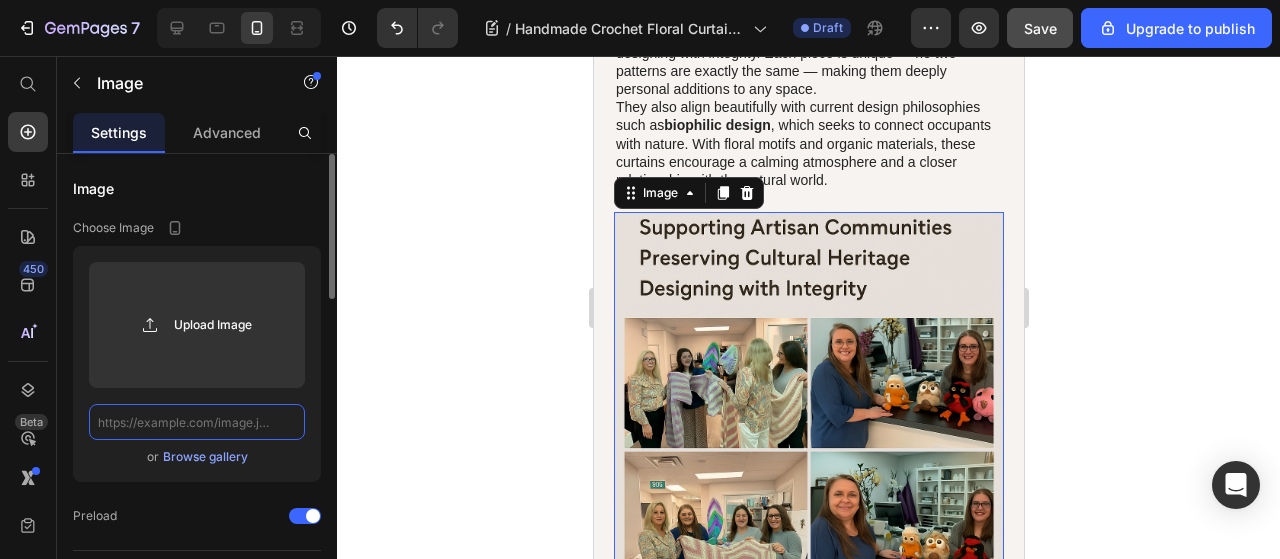 scroll, scrollTop: 0, scrollLeft: 0, axis: both 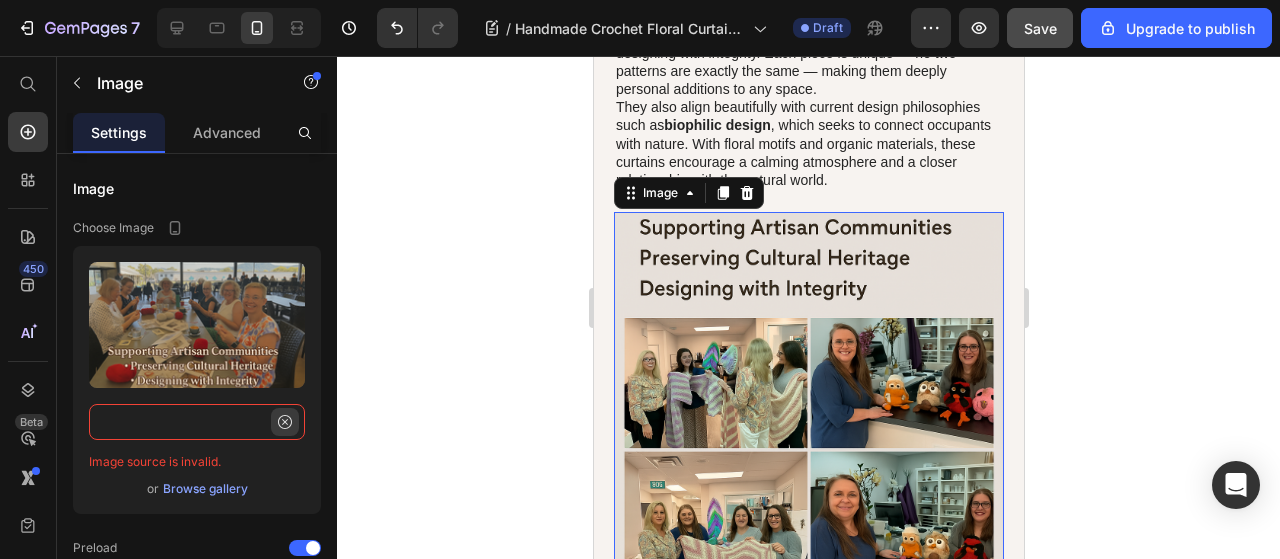 type on "https://cdn.shopify.com/s/files/1/0671/3036/0122/files/gempages_553031385560908915-38de73e3-c780-4db2-89e2-03b8ba659888.png?v=1752506598" 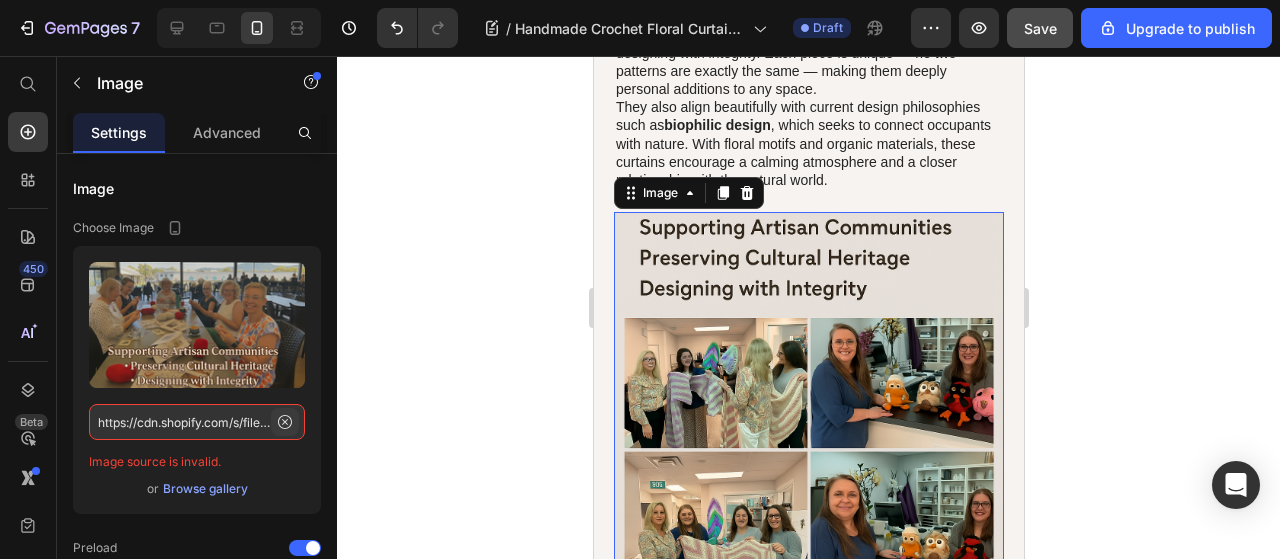 click 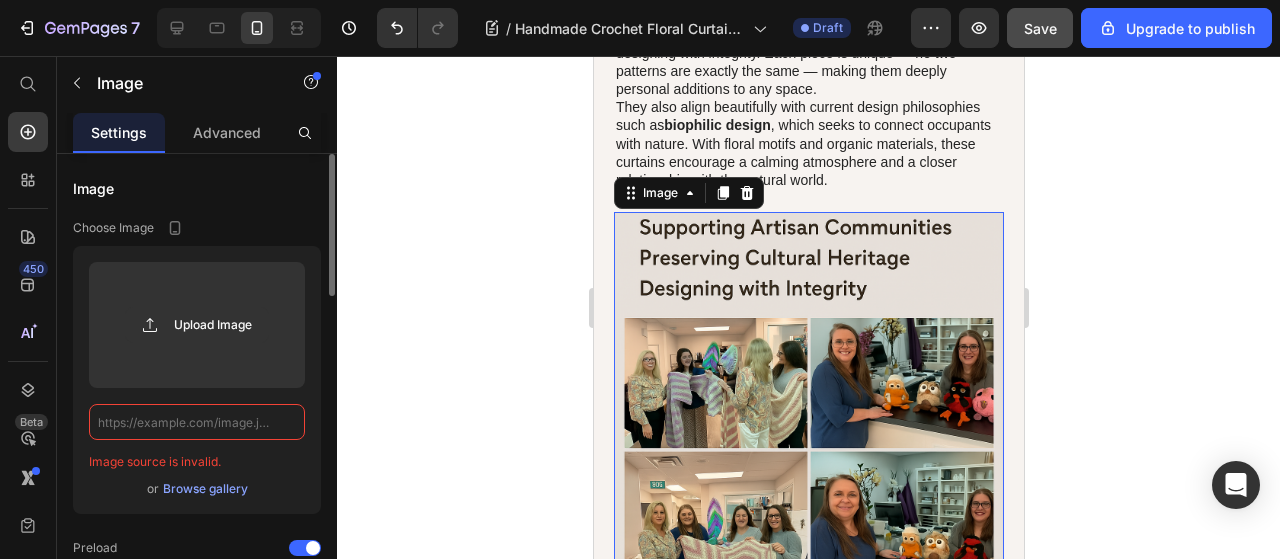 scroll, scrollTop: 0, scrollLeft: 0, axis: both 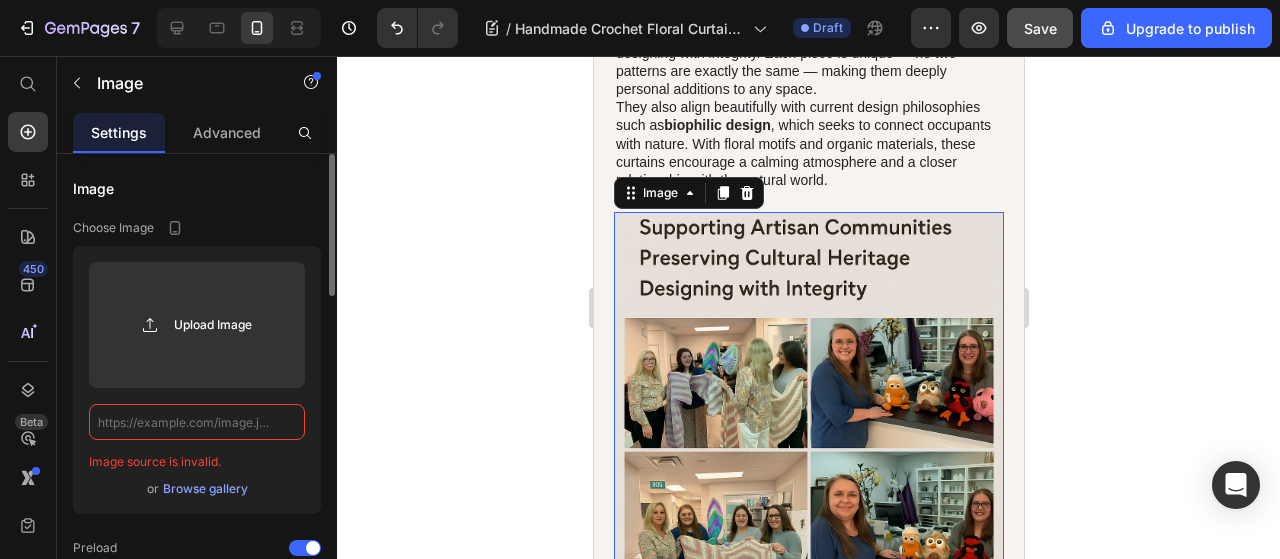click 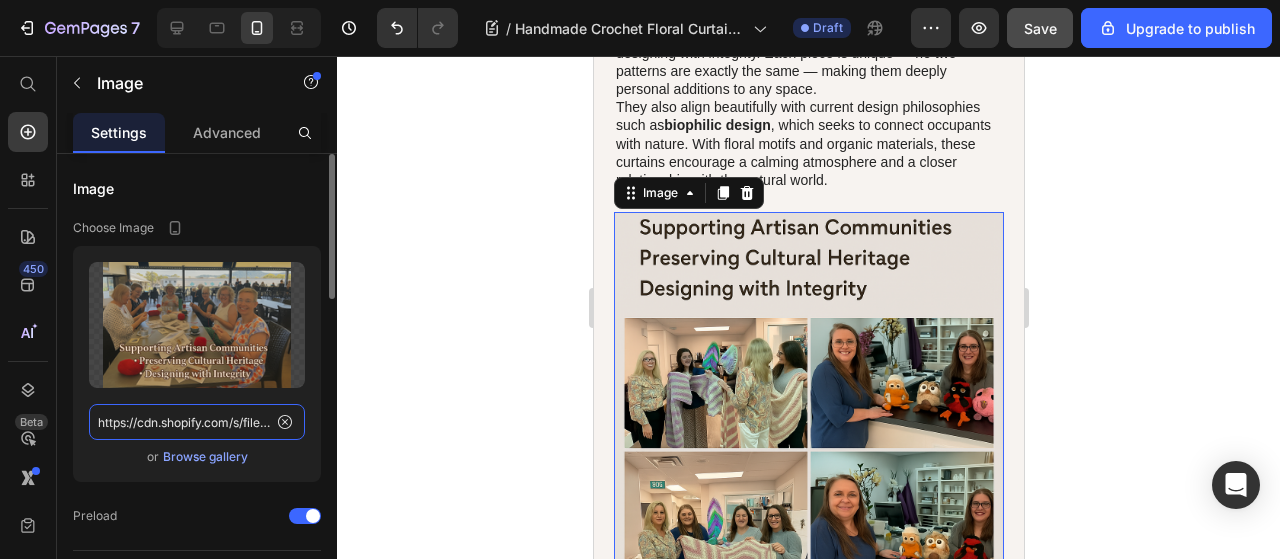 scroll, scrollTop: 0, scrollLeft: 705, axis: horizontal 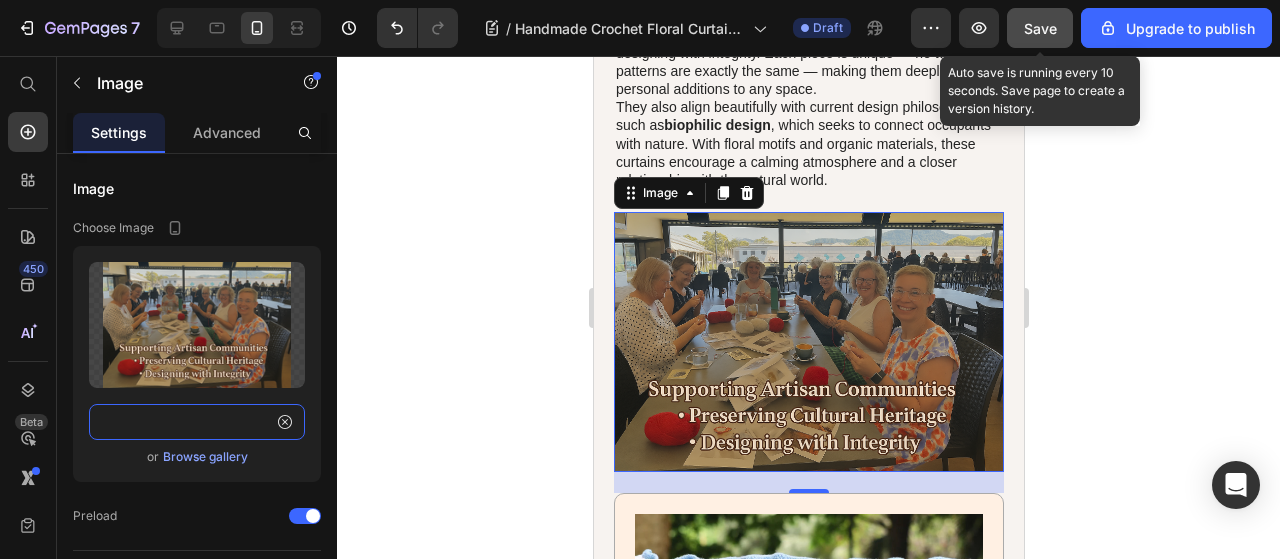 type on "https://cdn.shopify.com/s/files/1/0671/3036/0122/files/gempages_553031385560908915-38de73e3-c780-4db2-89e2-03b8ba659888.png?v=1752506598" 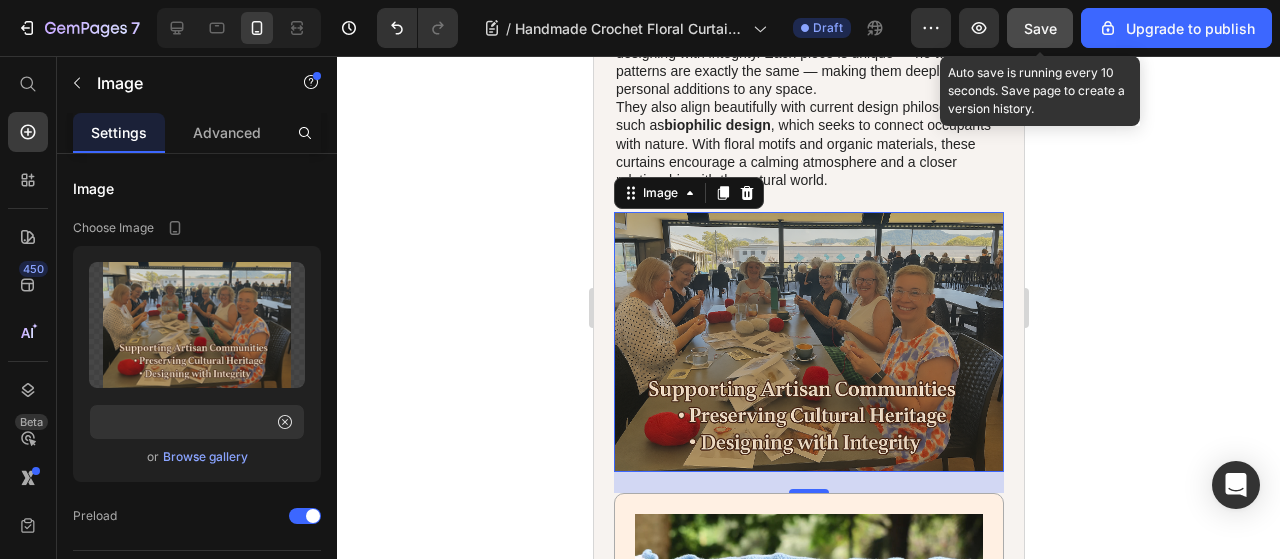scroll, scrollTop: 0, scrollLeft: 0, axis: both 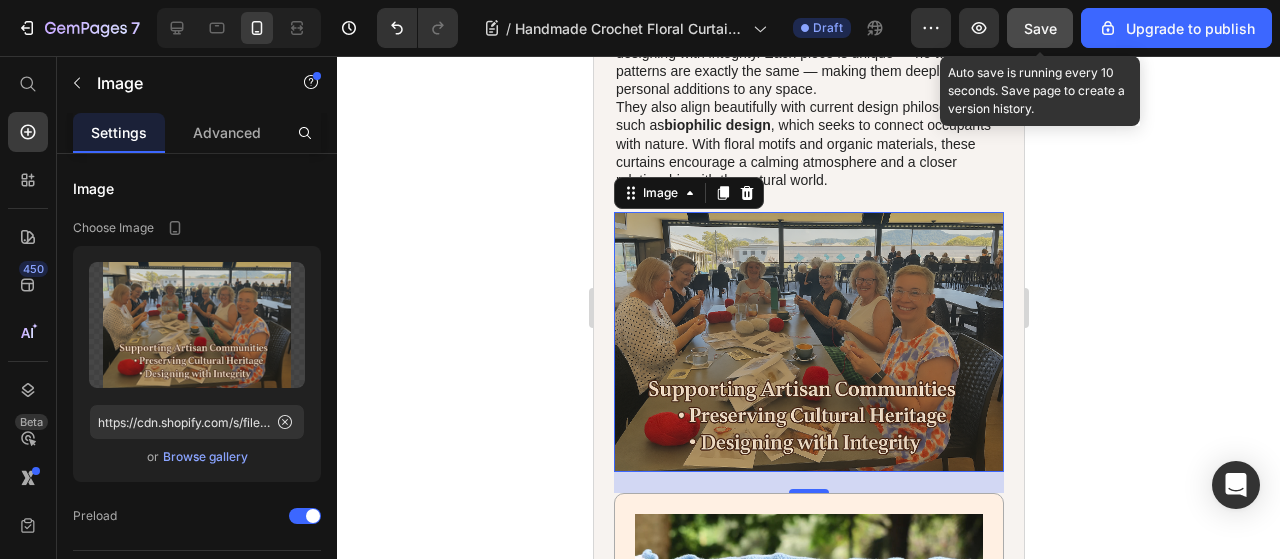 click on "Save" at bounding box center [1040, 28] 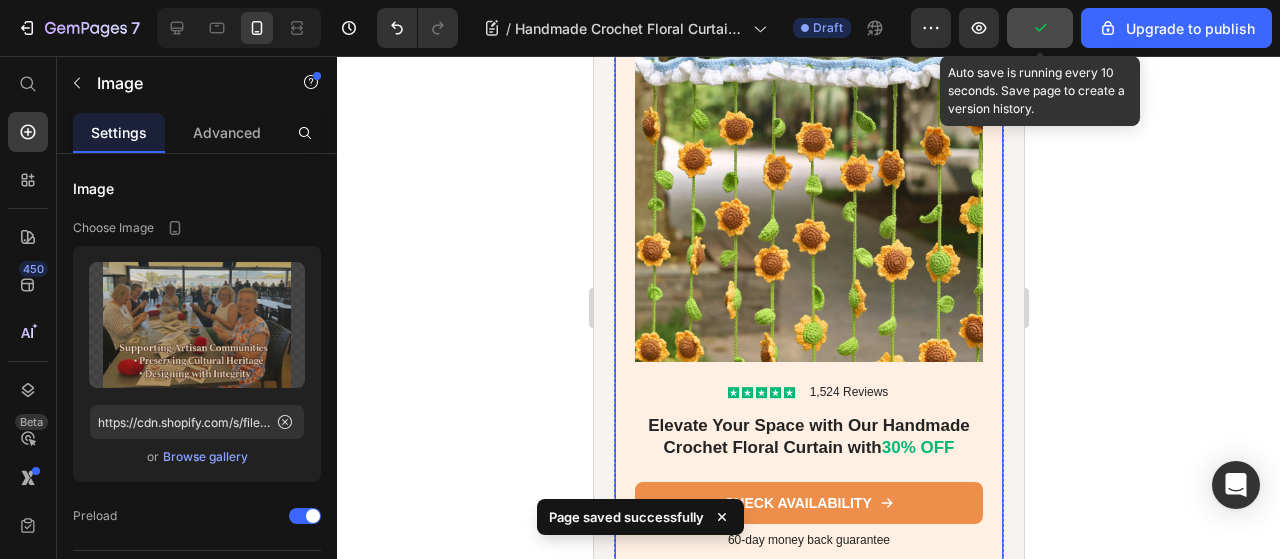 scroll, scrollTop: 5800, scrollLeft: 0, axis: vertical 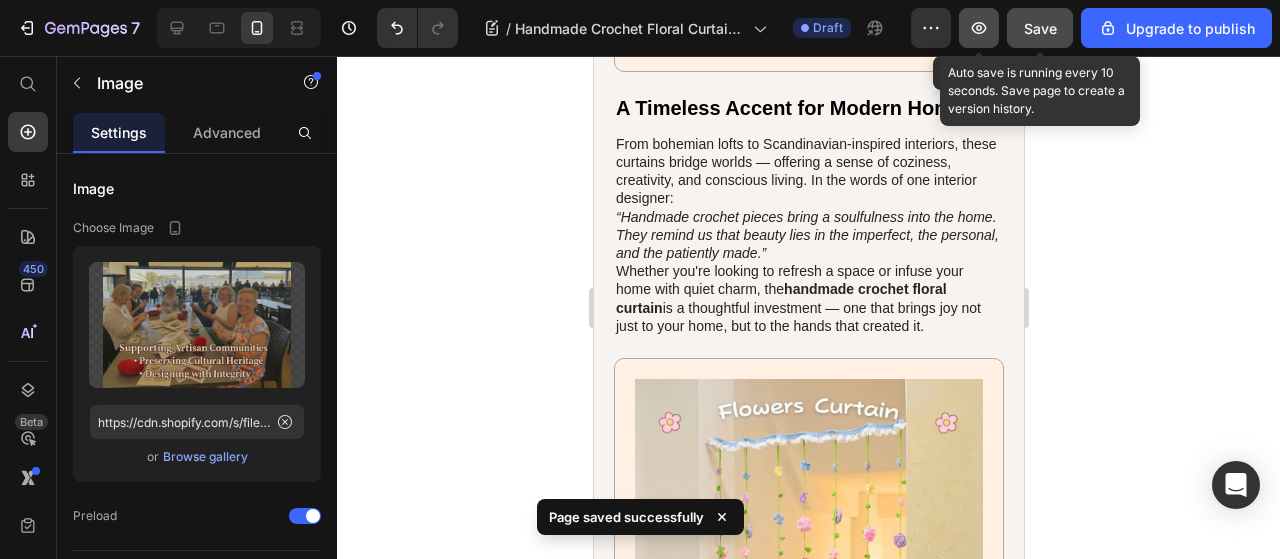 click 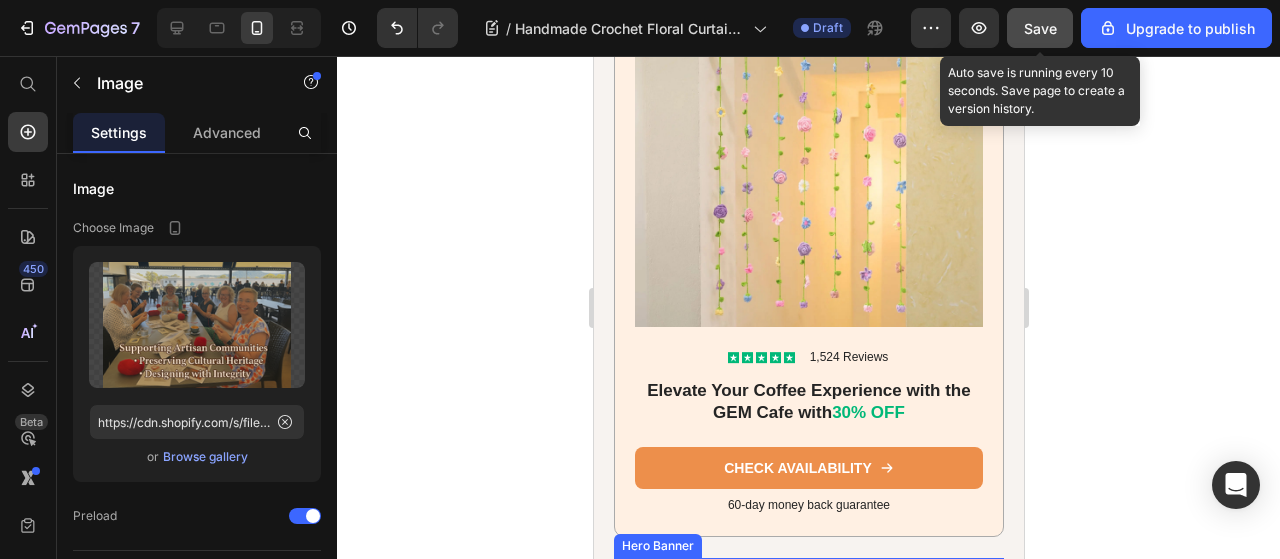 scroll, scrollTop: 6700, scrollLeft: 0, axis: vertical 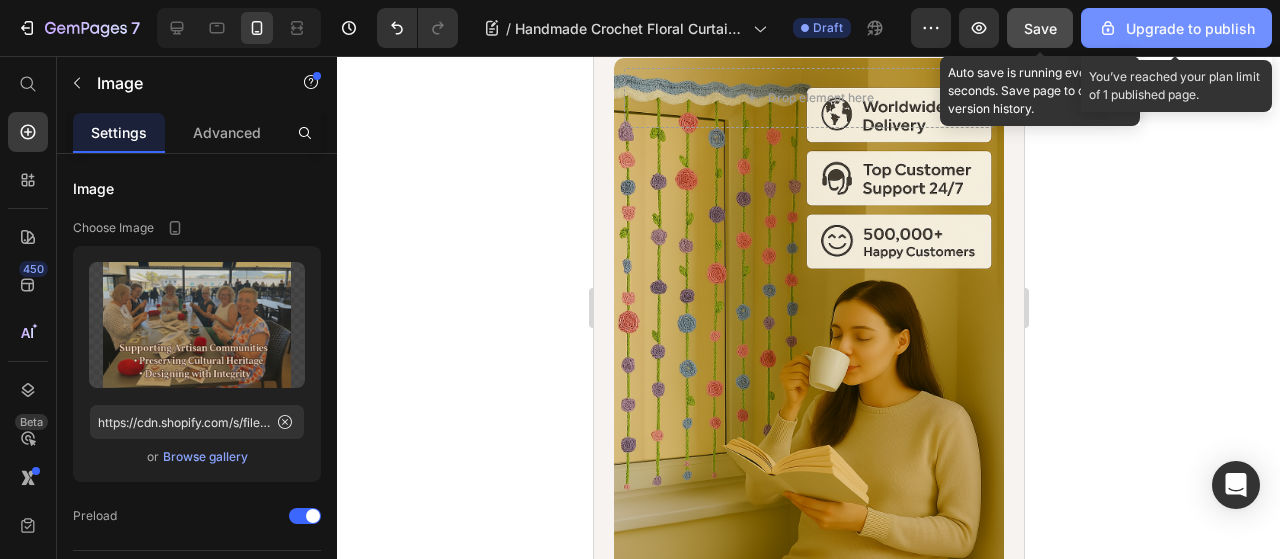 click on "Upgrade to publish" at bounding box center [1176, 28] 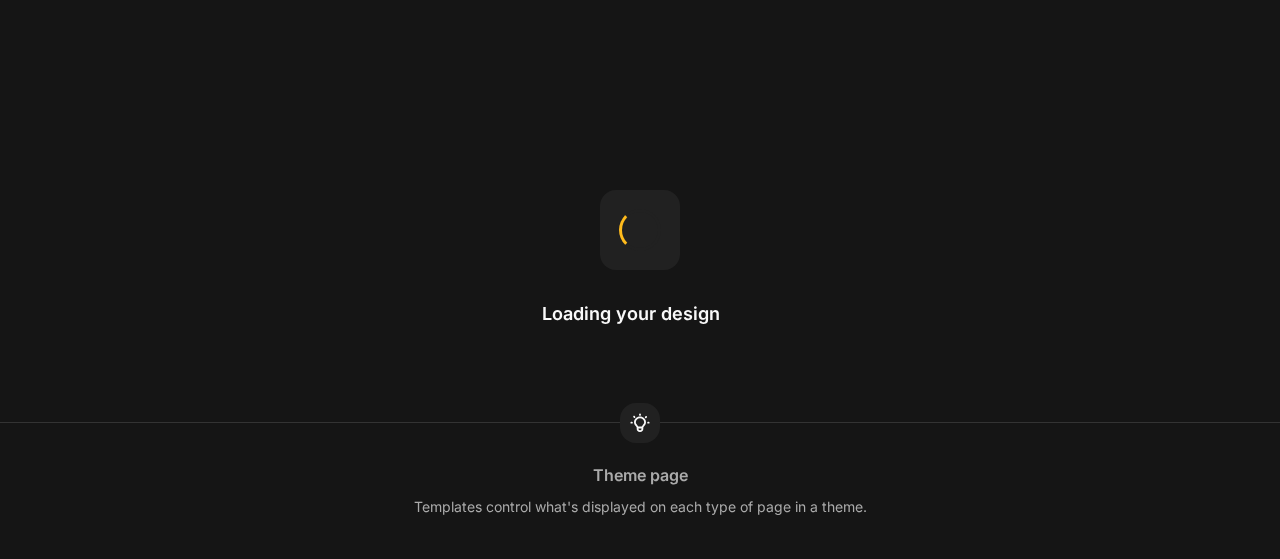 scroll, scrollTop: 0, scrollLeft: 0, axis: both 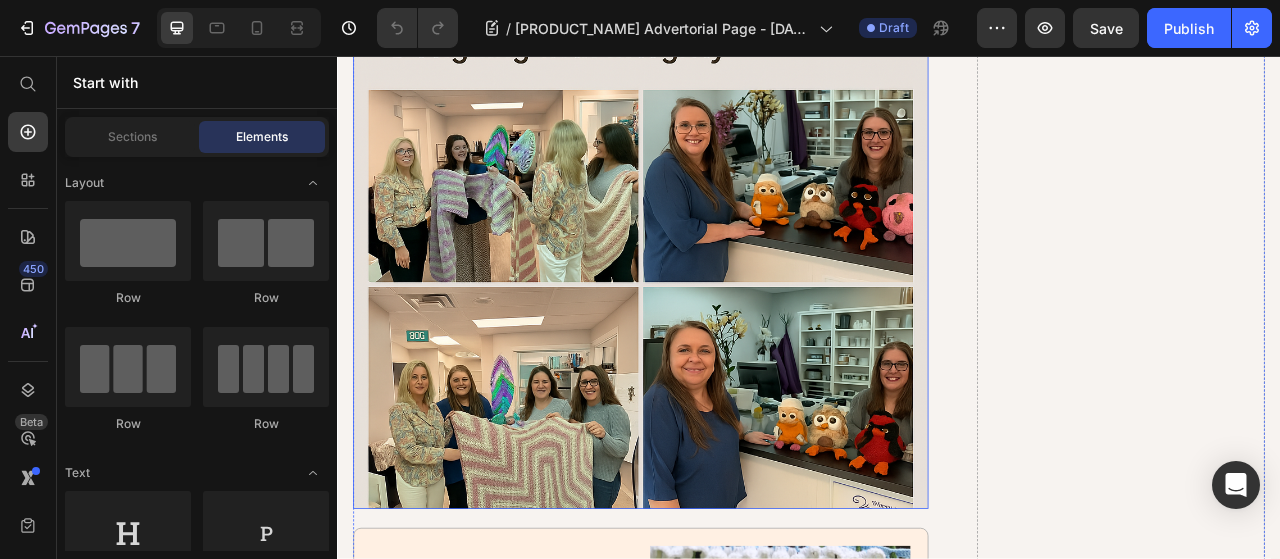 click at bounding box center [723, 267] 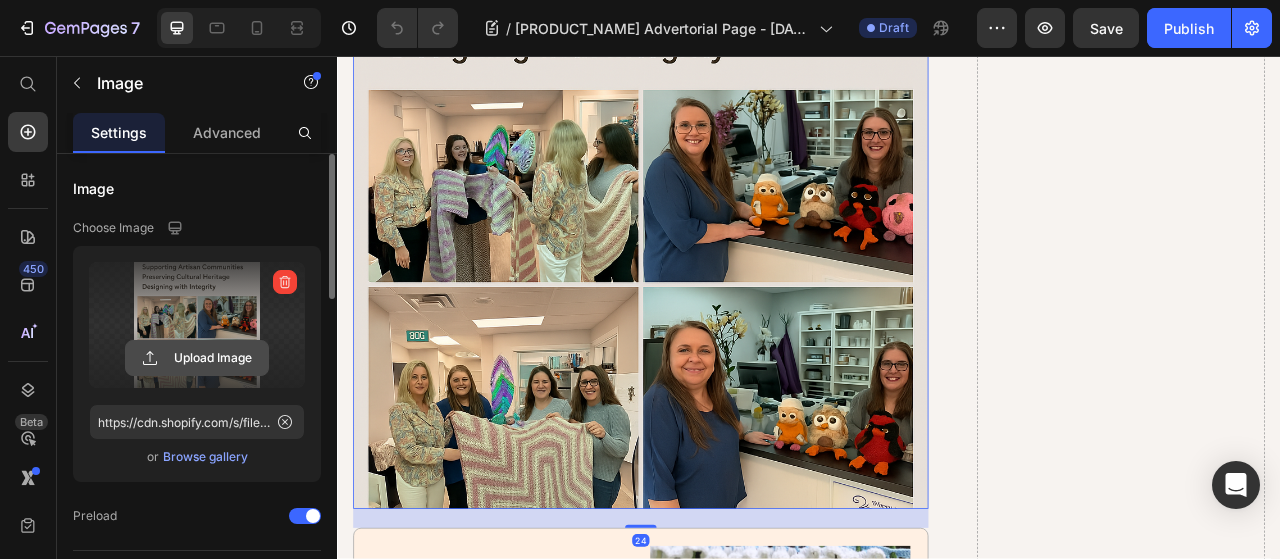 click 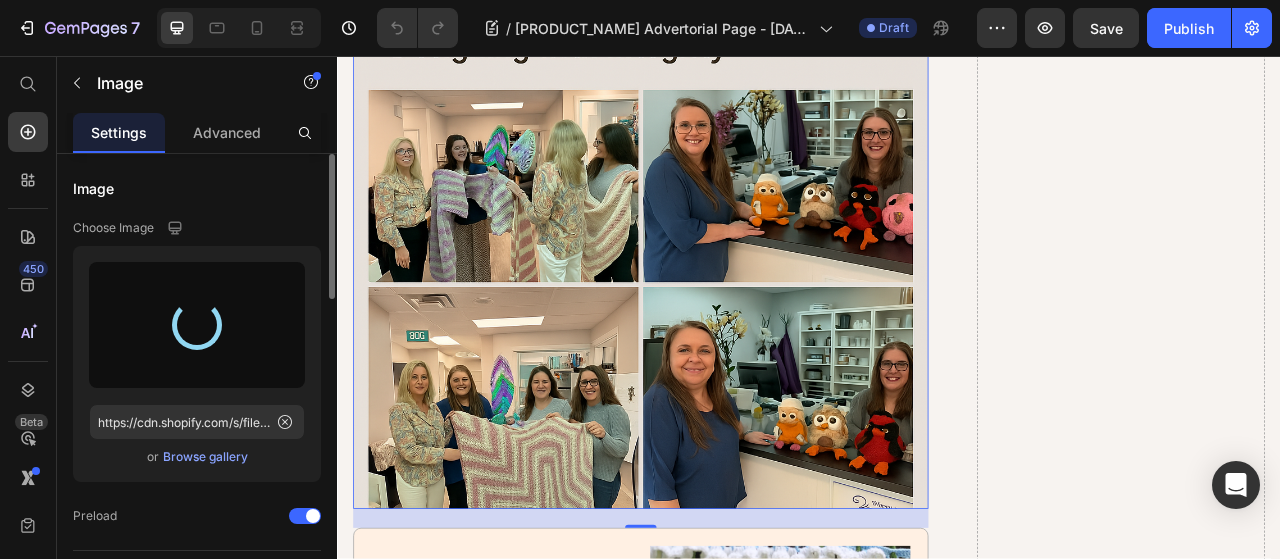 type on "https://cdn.shopify.com/s/files/1/0671/3036/0122/files/gempages_[NUMBER]_[STRING].png" 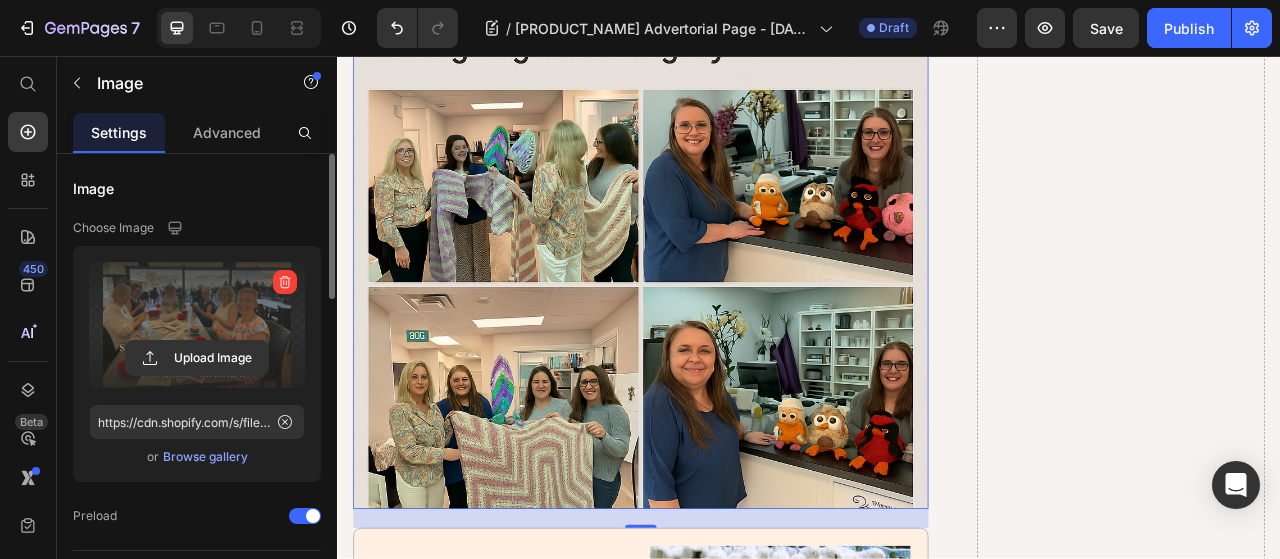 scroll, scrollTop: 4500, scrollLeft: 0, axis: vertical 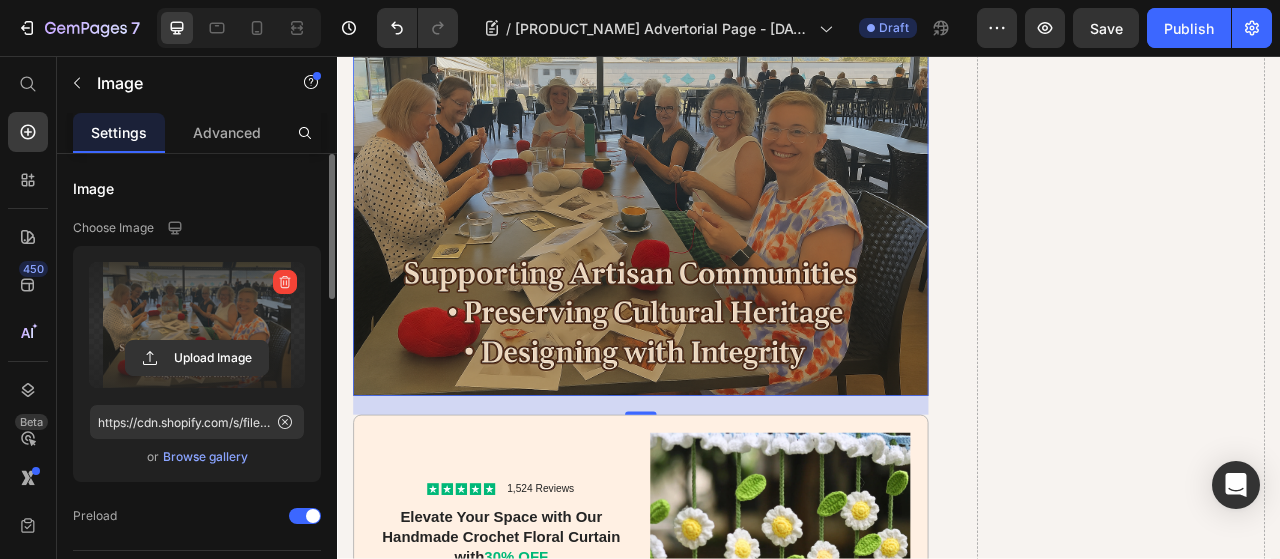 click at bounding box center (723, 245) 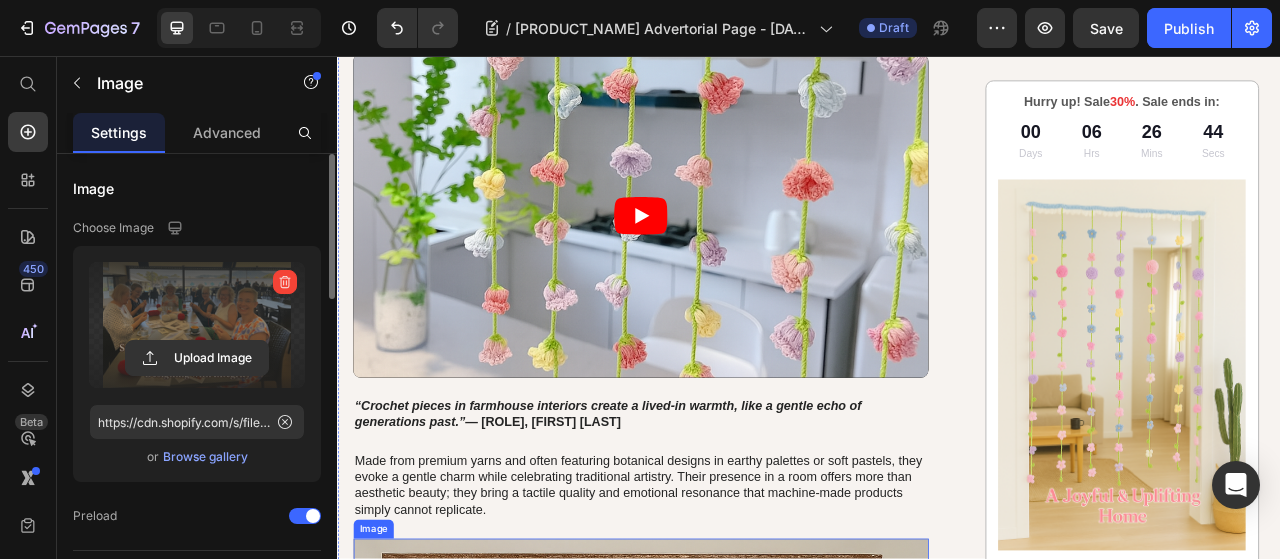 scroll, scrollTop: 0, scrollLeft: 0, axis: both 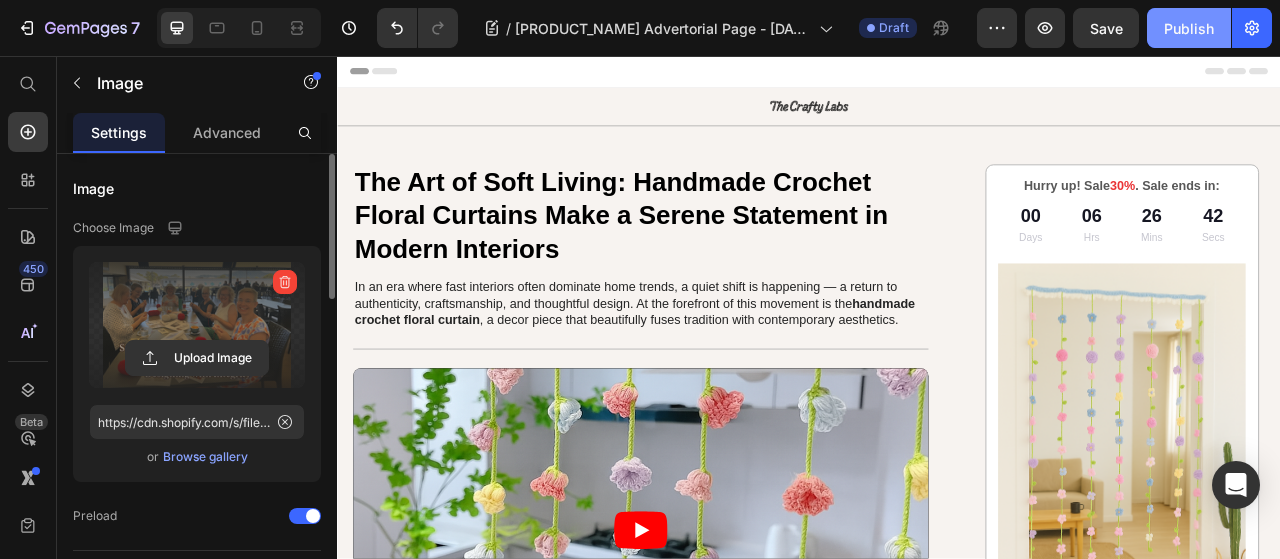 click on "Publish" at bounding box center (1189, 28) 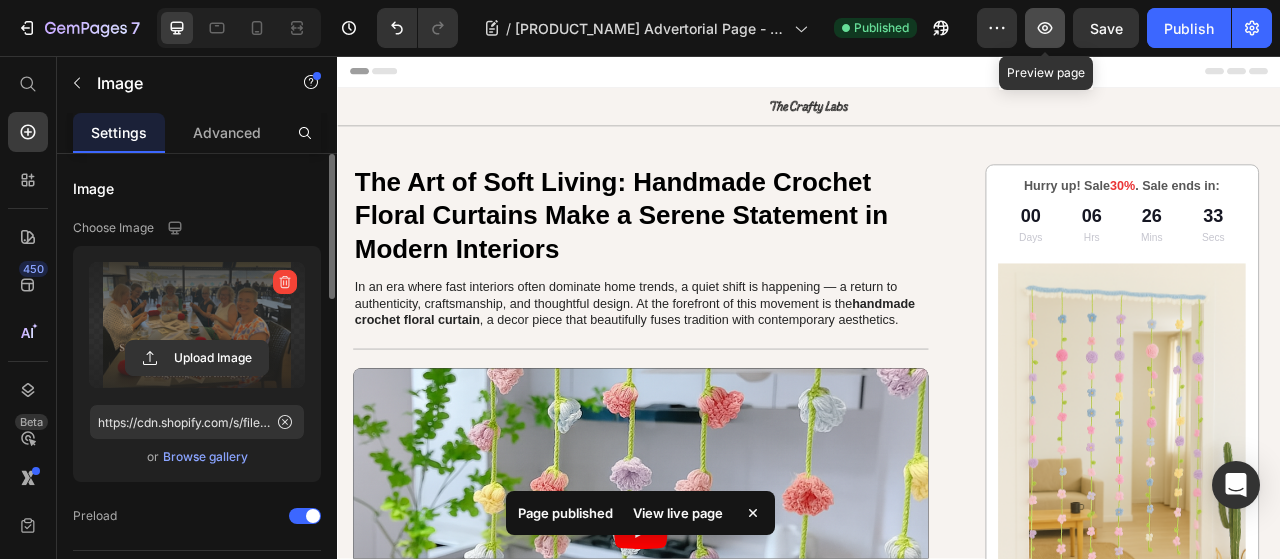 click 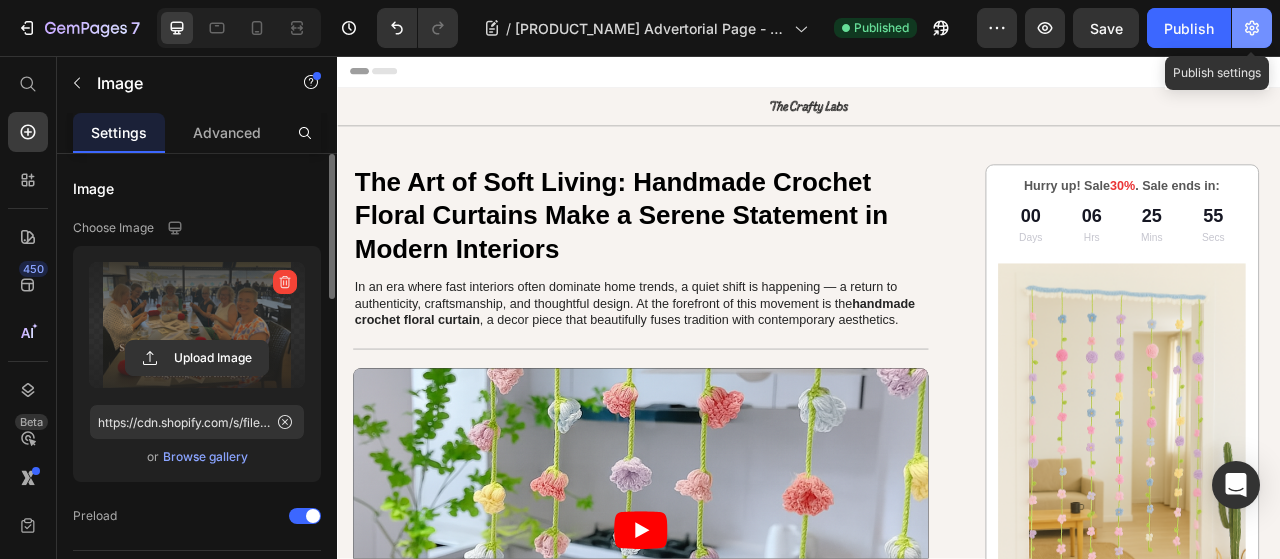 click 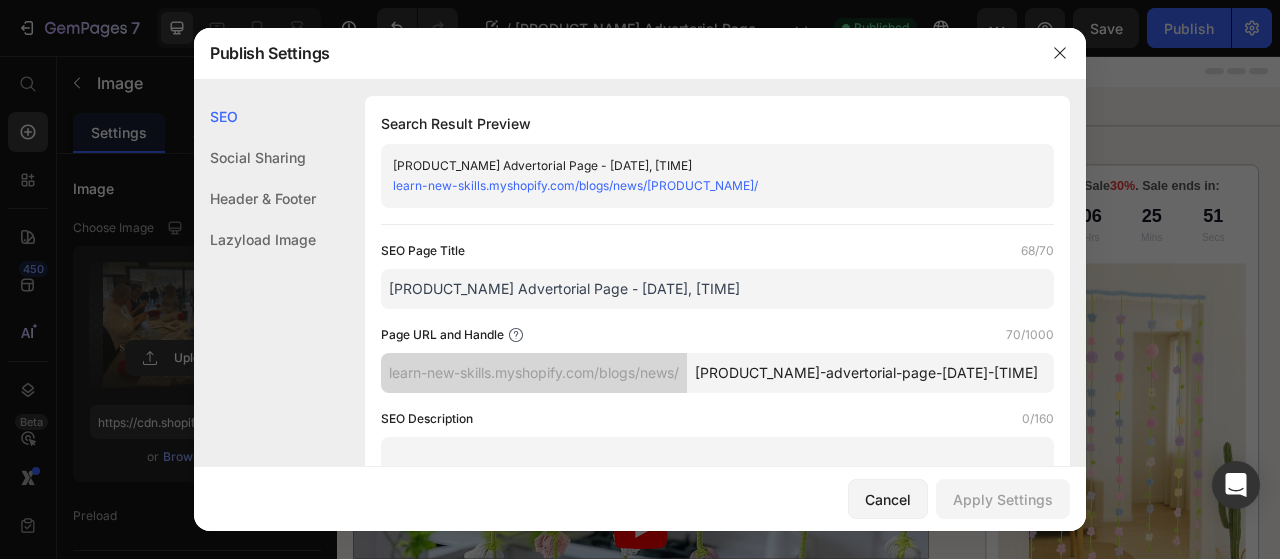 click on "[PRODUCT_NAME]-advertorial-page-[DATE]-[TIME]" at bounding box center [870, 373] 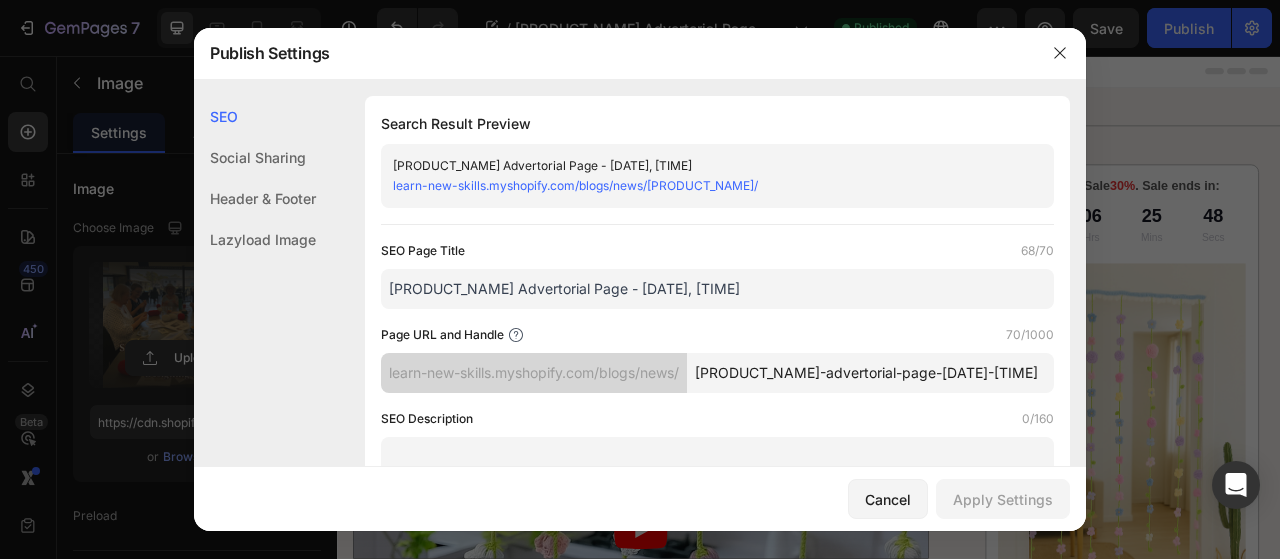 click on "[PRODUCT_NAME]-advertorial-page-[DATE]-[TIME]" at bounding box center (870, 373) 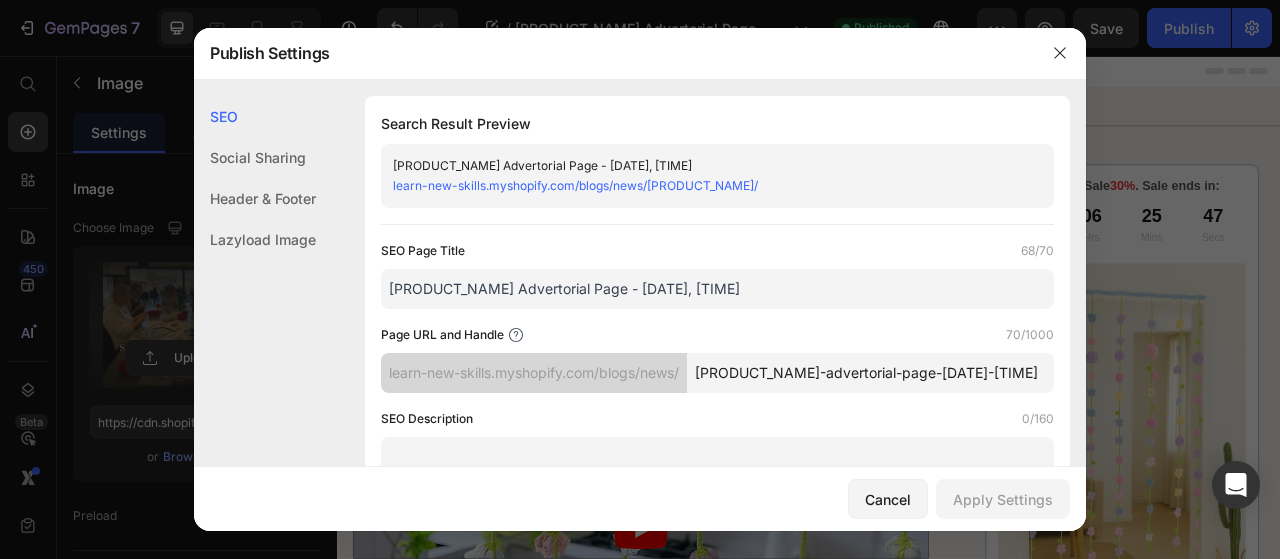 paste on "Handmade Crochet Floral Curtains" 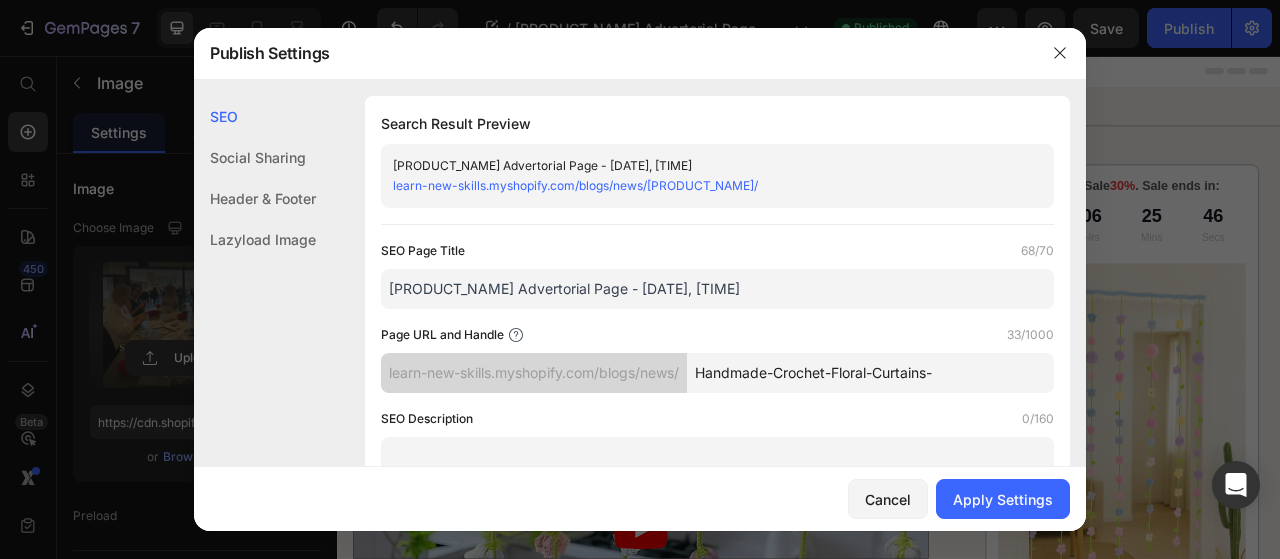 type on "Handmade-Crochet-Floral-Curtains-" 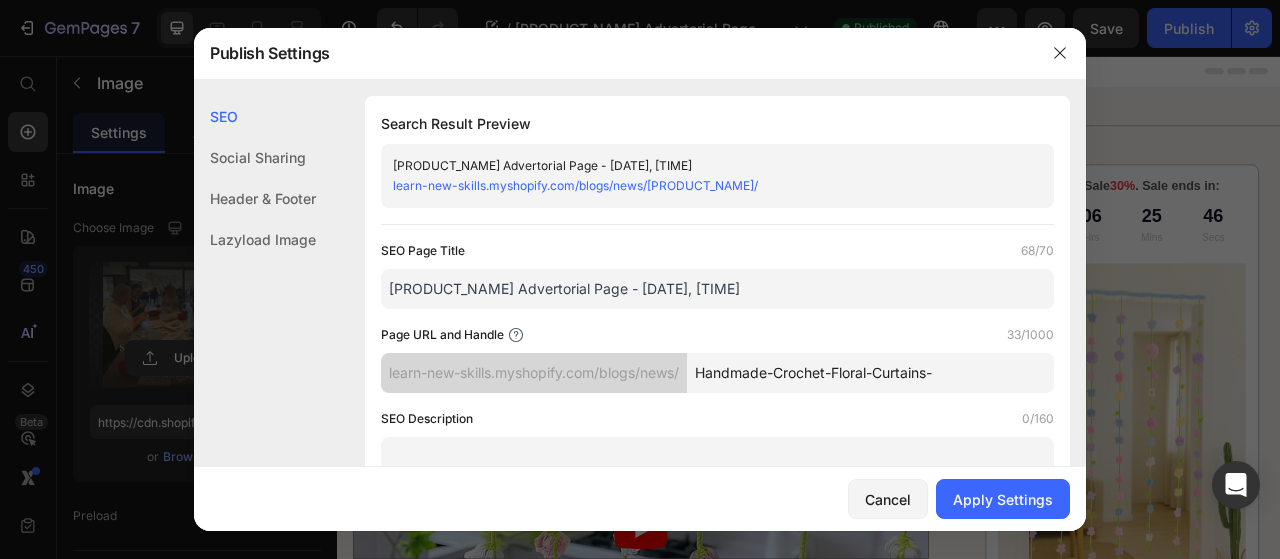 click on "[PRODUCT_NAME] Advertorial Page - [DATE], [TIME]" at bounding box center [717, 289] 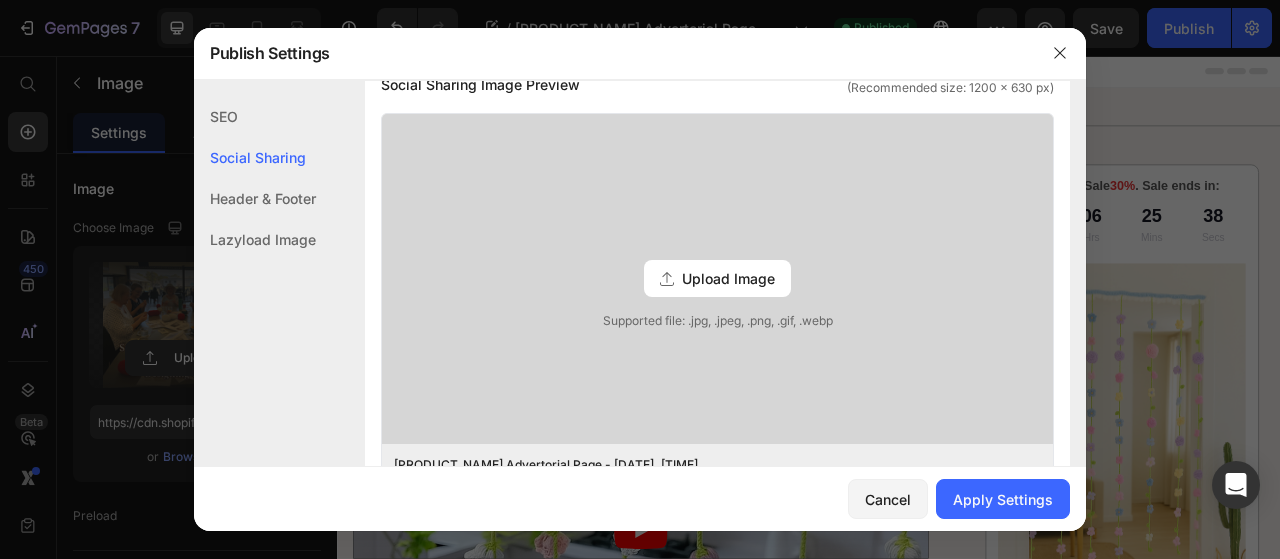 scroll, scrollTop: 600, scrollLeft: 0, axis: vertical 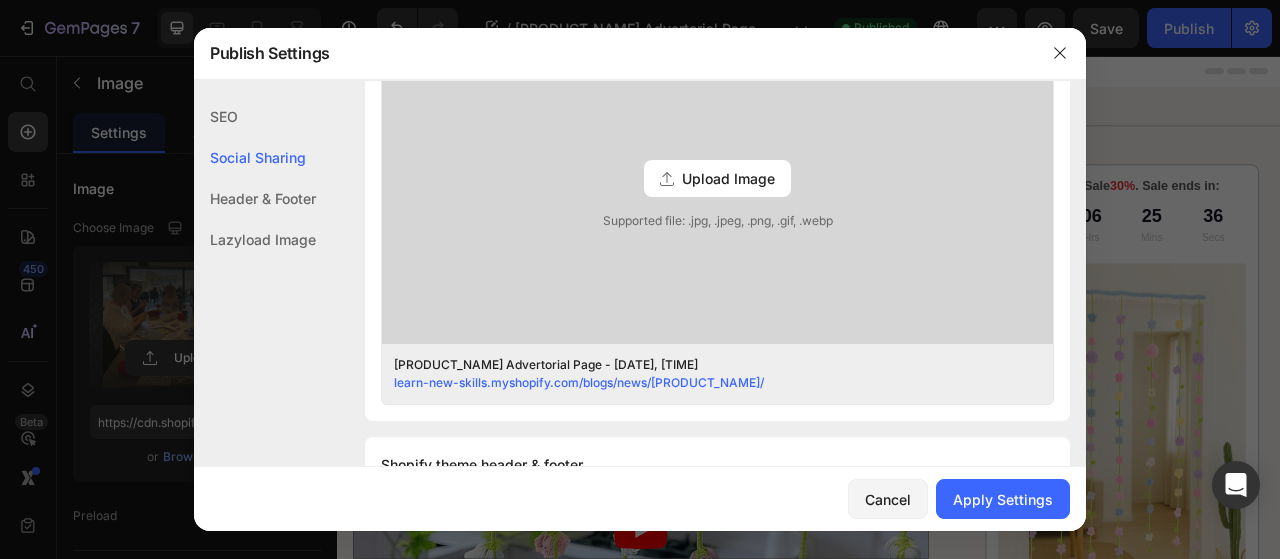 click on "Upload Image" at bounding box center (728, 178) 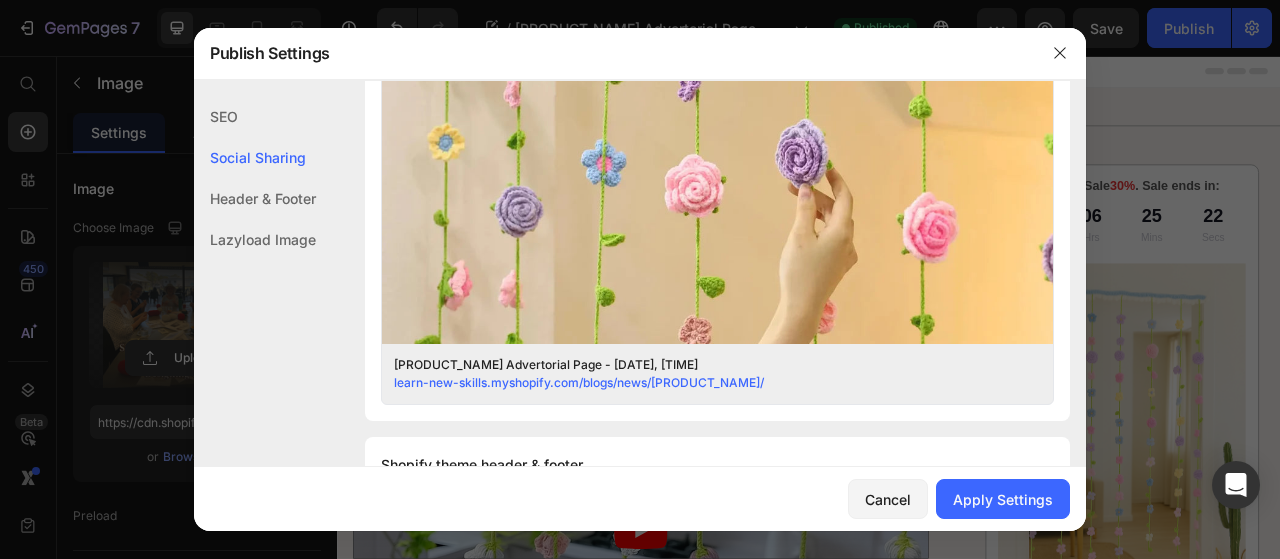 scroll, scrollTop: 800, scrollLeft: 0, axis: vertical 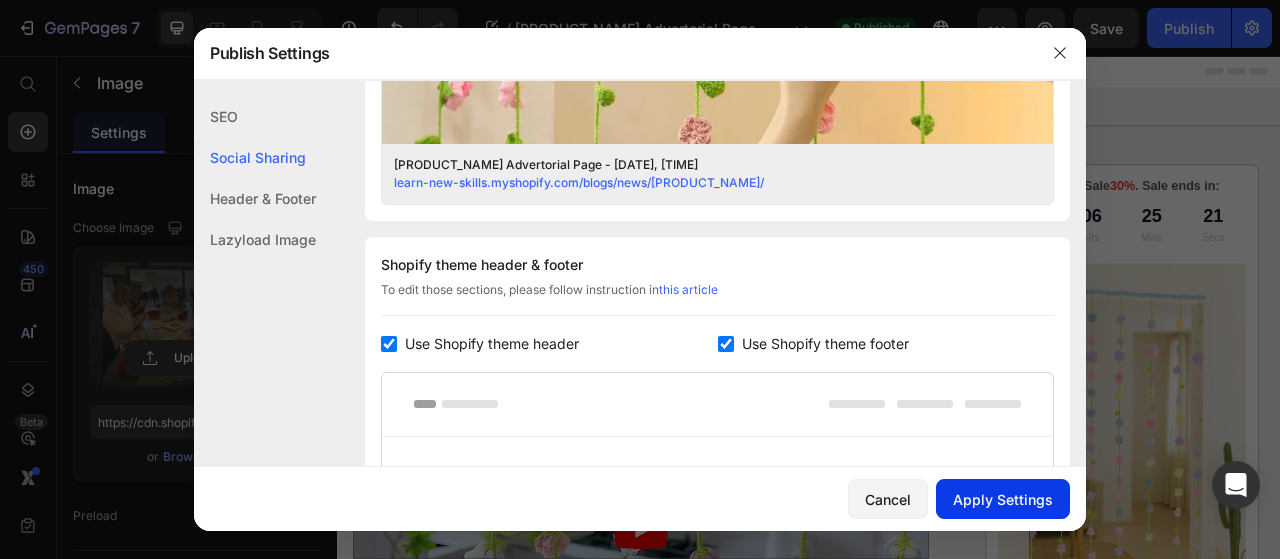 click on "Apply Settings" at bounding box center (1003, 499) 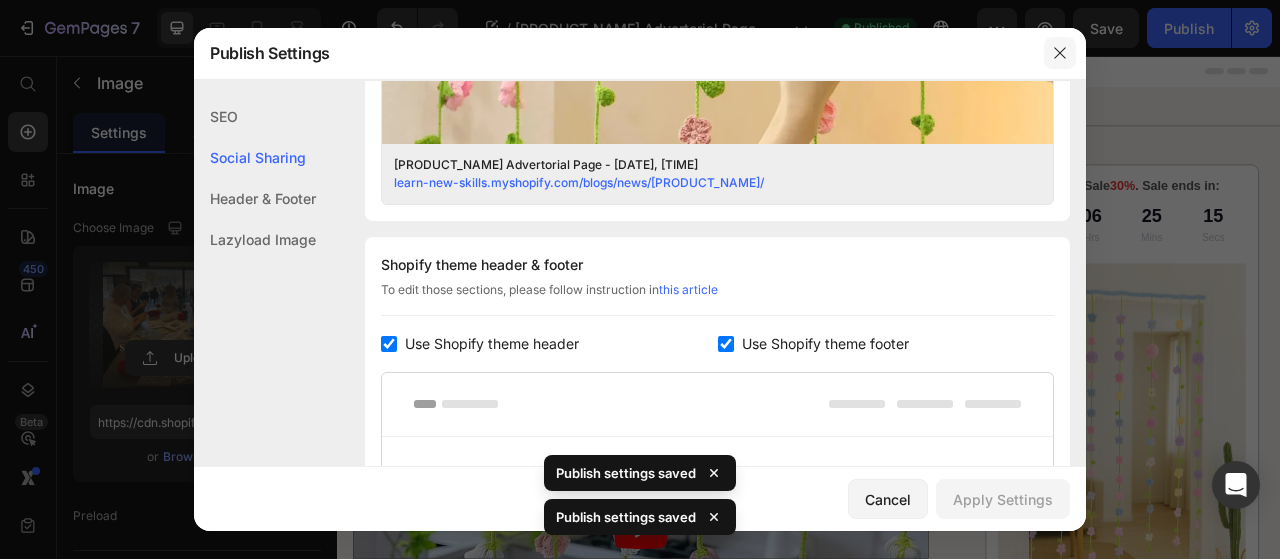 click 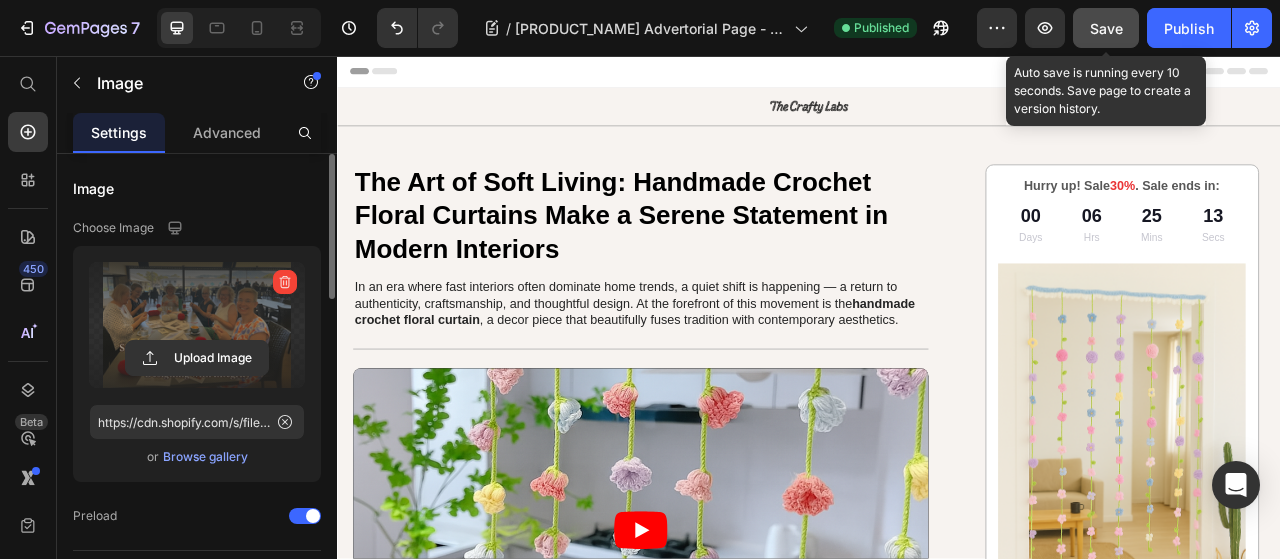 click on "Save" at bounding box center (1106, 28) 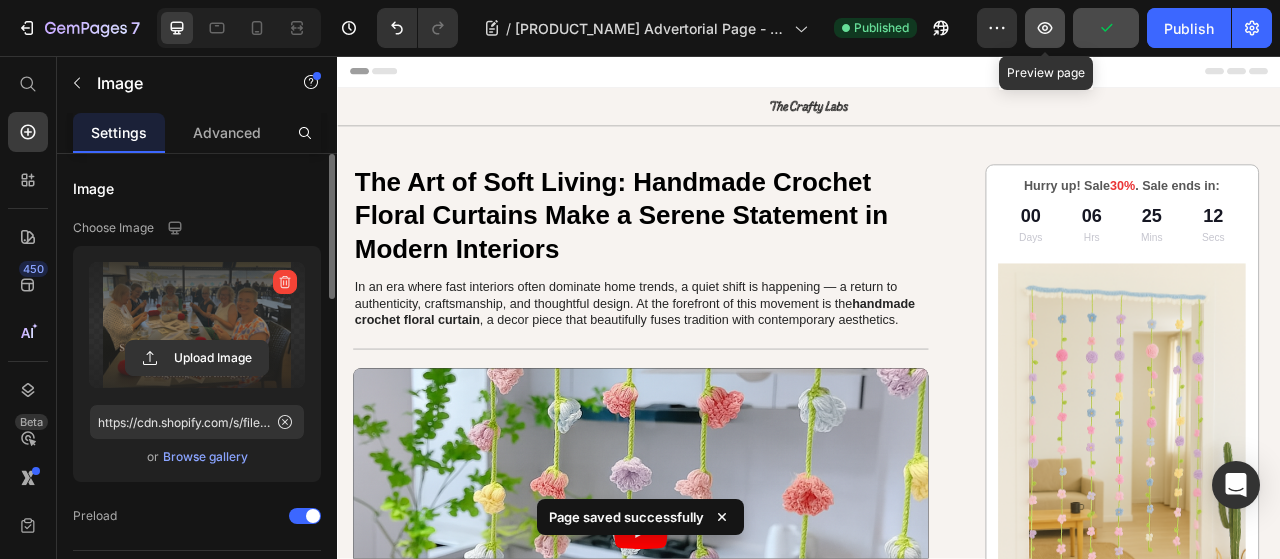 click 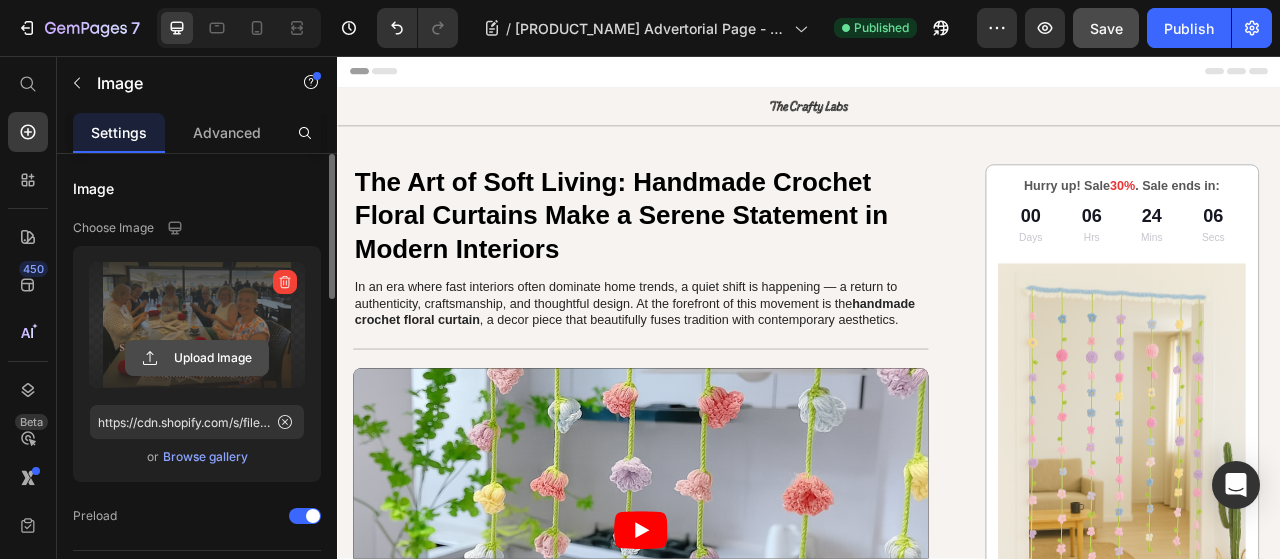 click 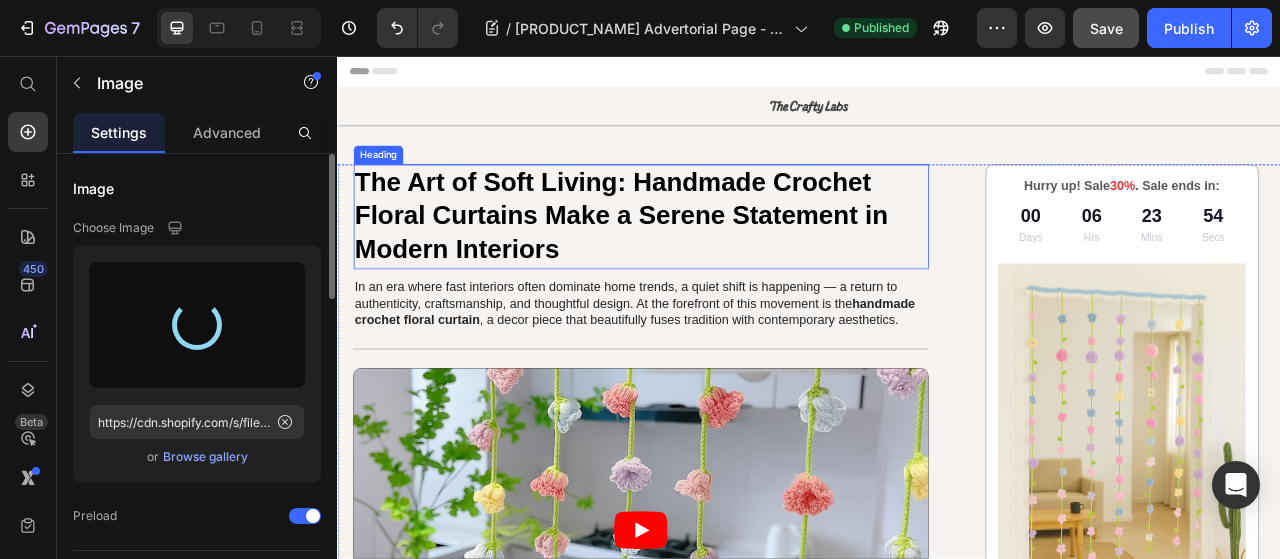 type on "https://cdn.shopify.com/s/files/1/0671/3036/0122/files/gempages_[NUMBER]_[STRING].png" 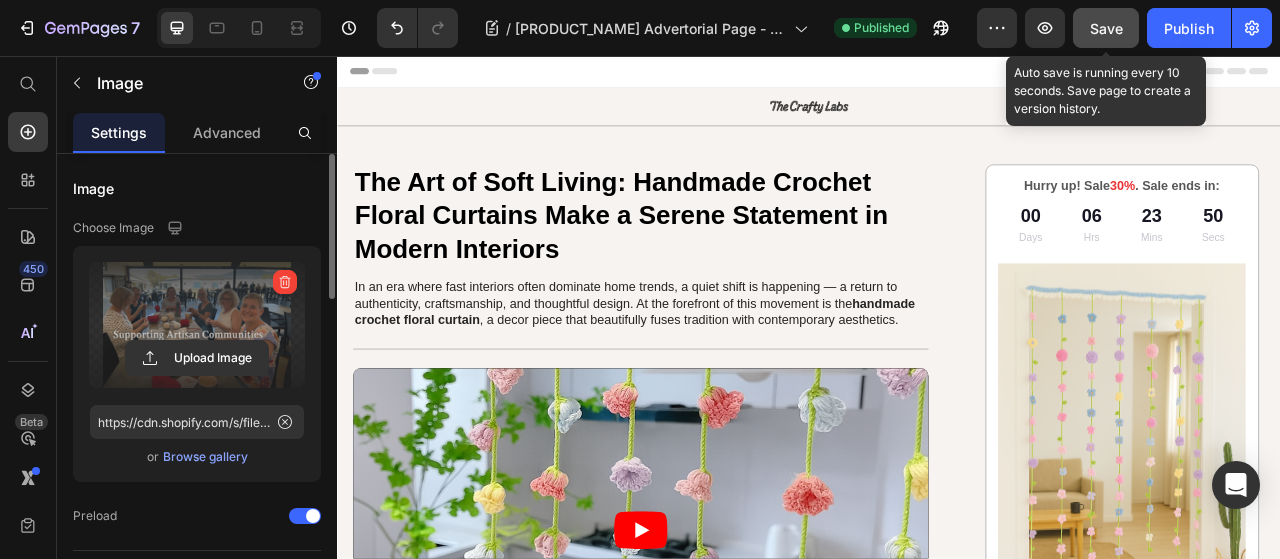 click on "Save" 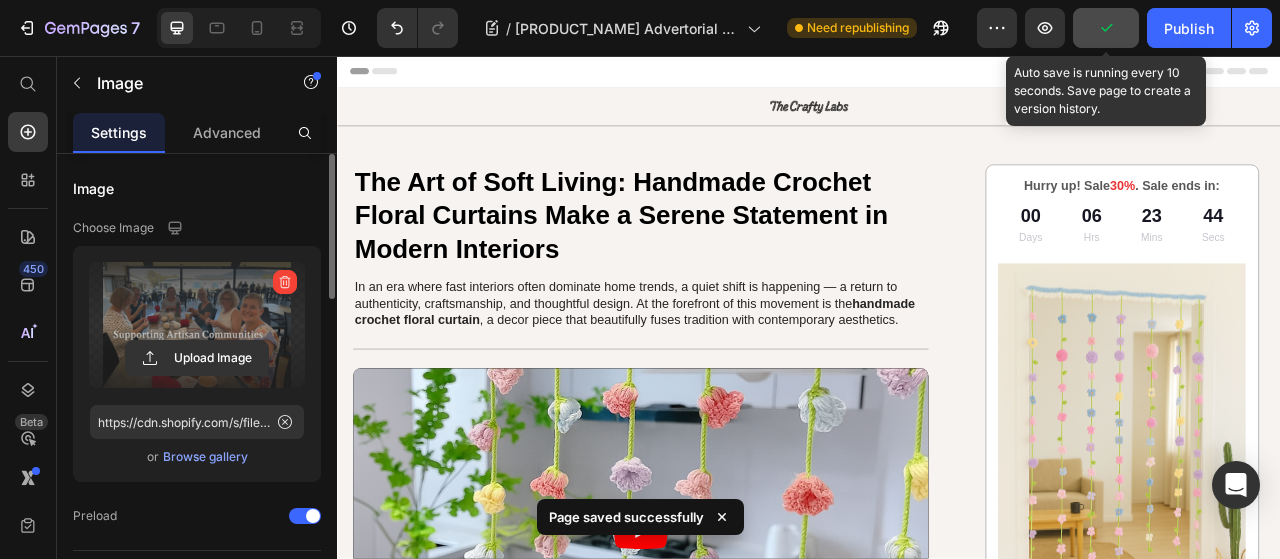 click 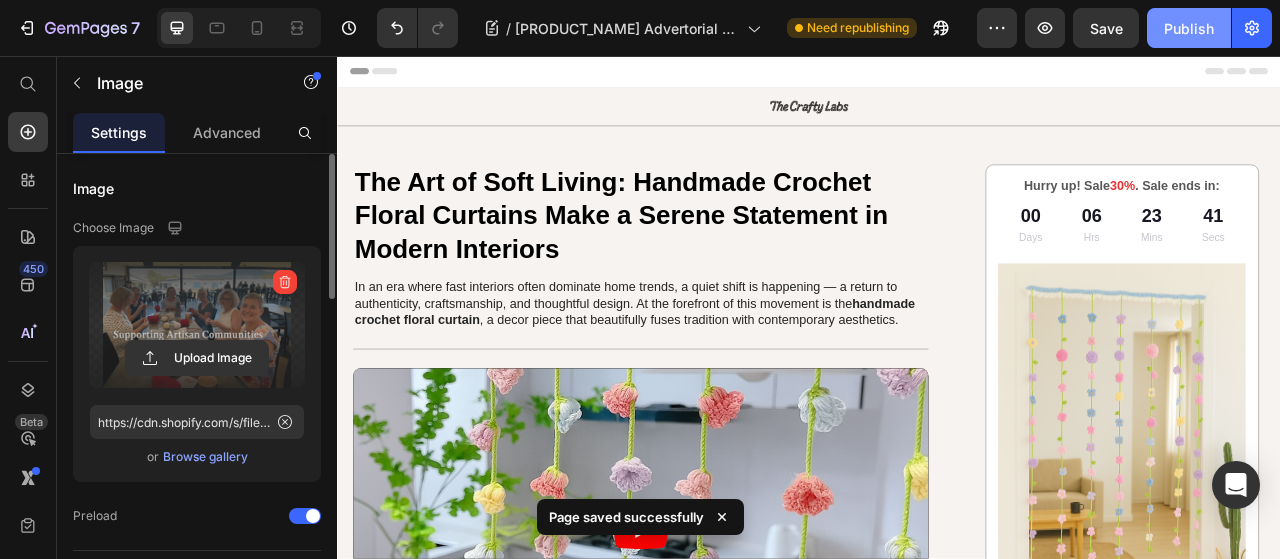 click on "Publish" at bounding box center (1189, 28) 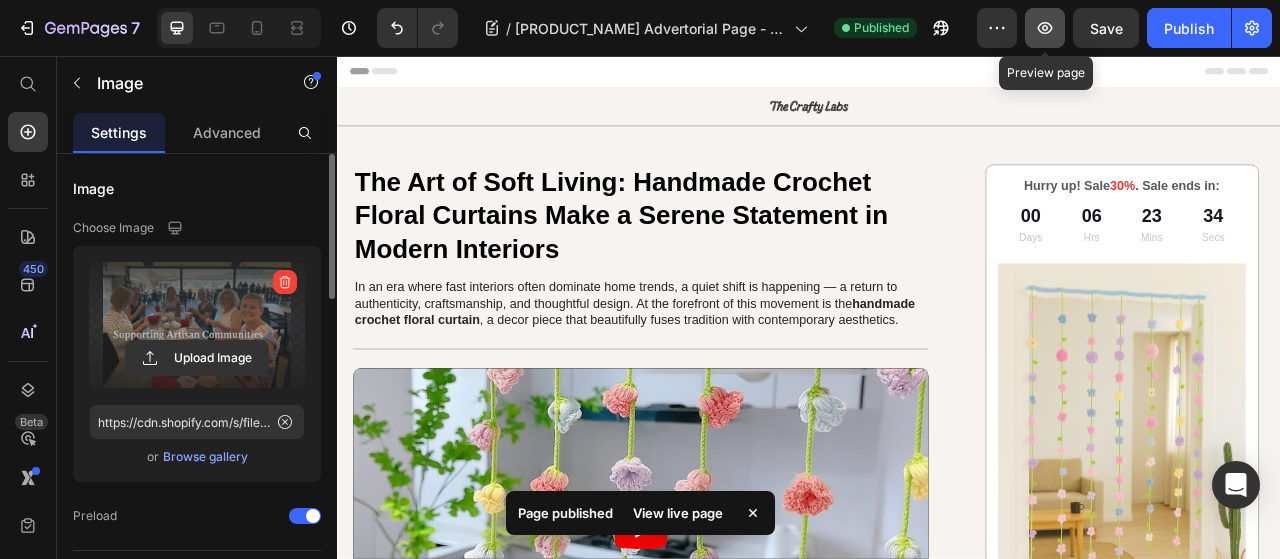 click 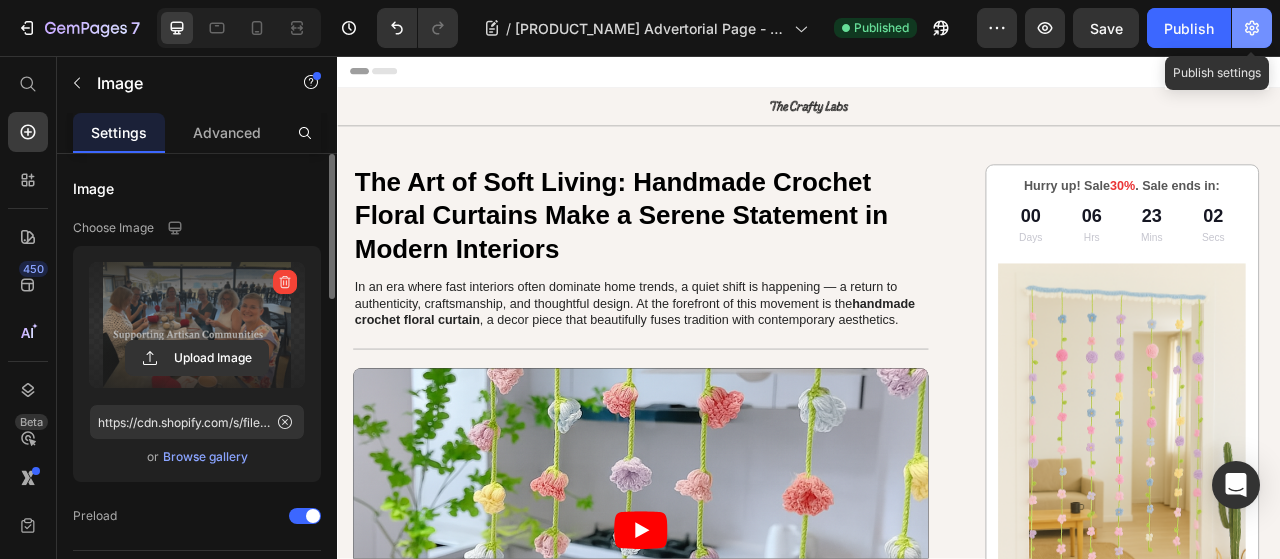 click 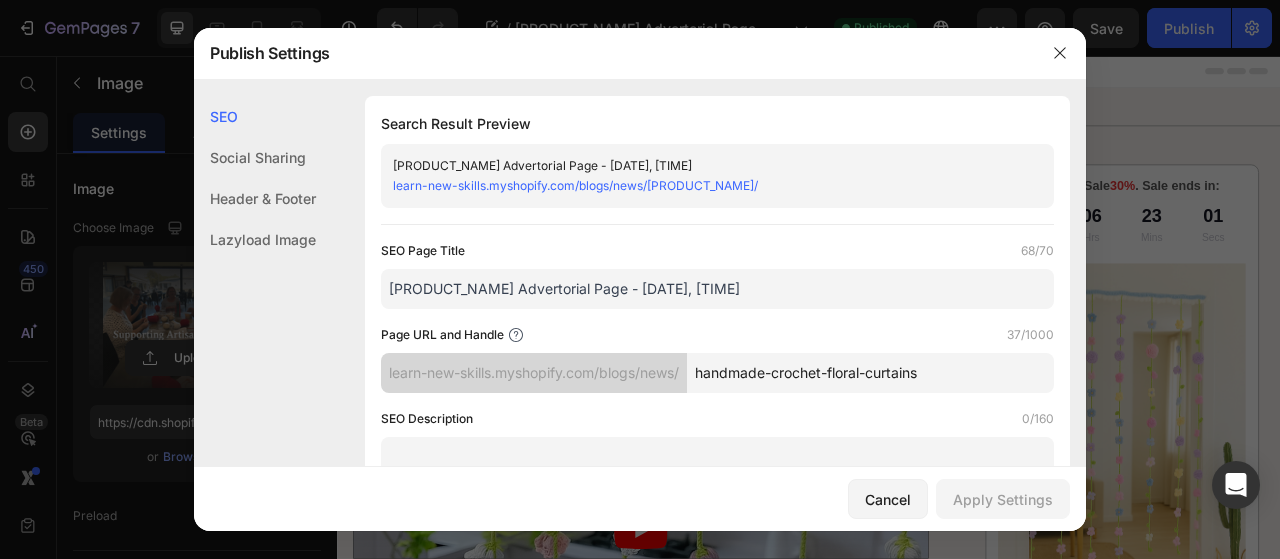 scroll, scrollTop: 100, scrollLeft: 0, axis: vertical 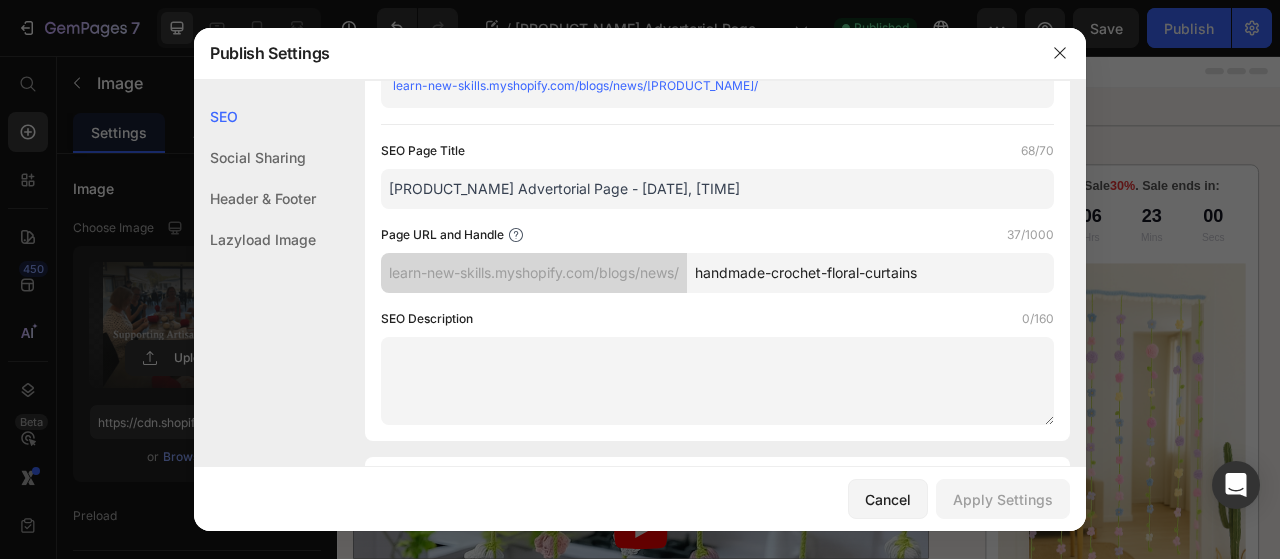 click on "handmade-crochet-floral-curtains" at bounding box center (870, 273) 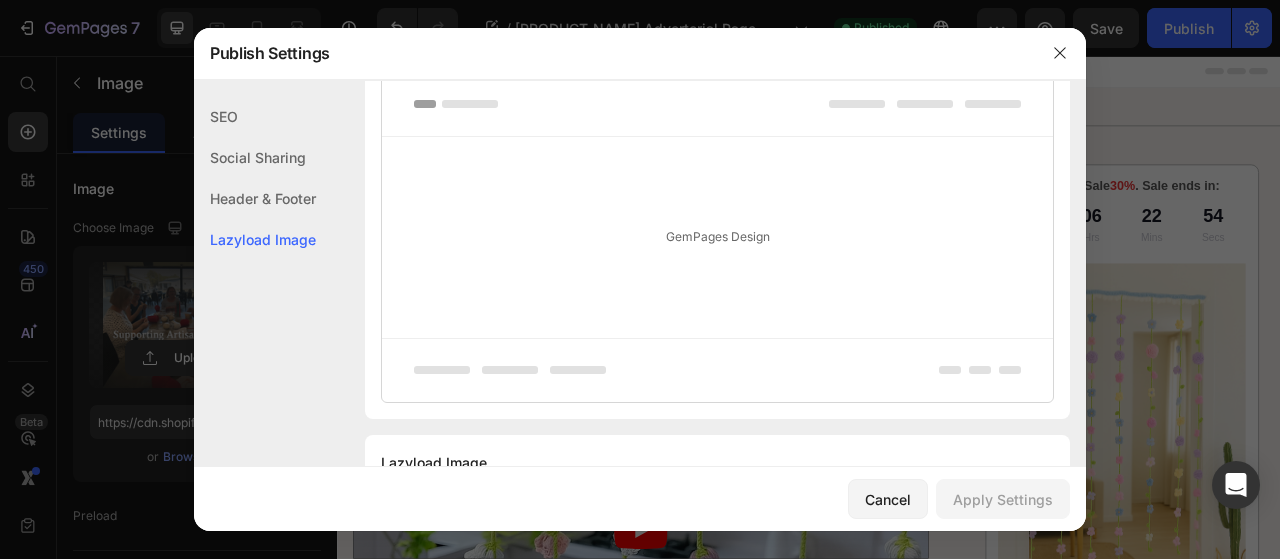 scroll, scrollTop: 1197, scrollLeft: 0, axis: vertical 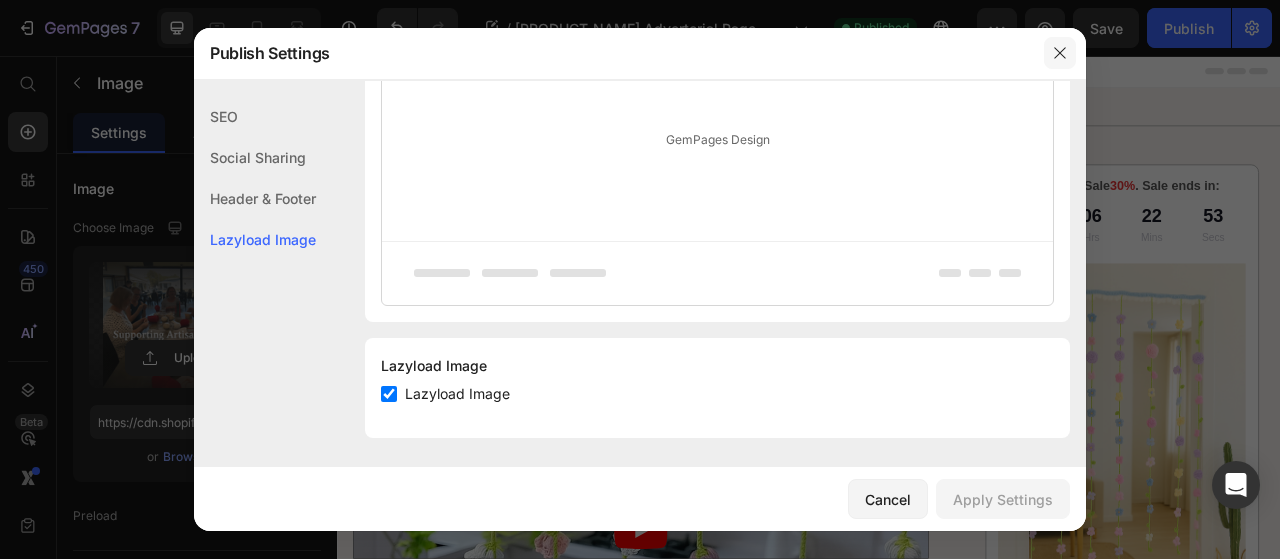 click at bounding box center (1060, 53) 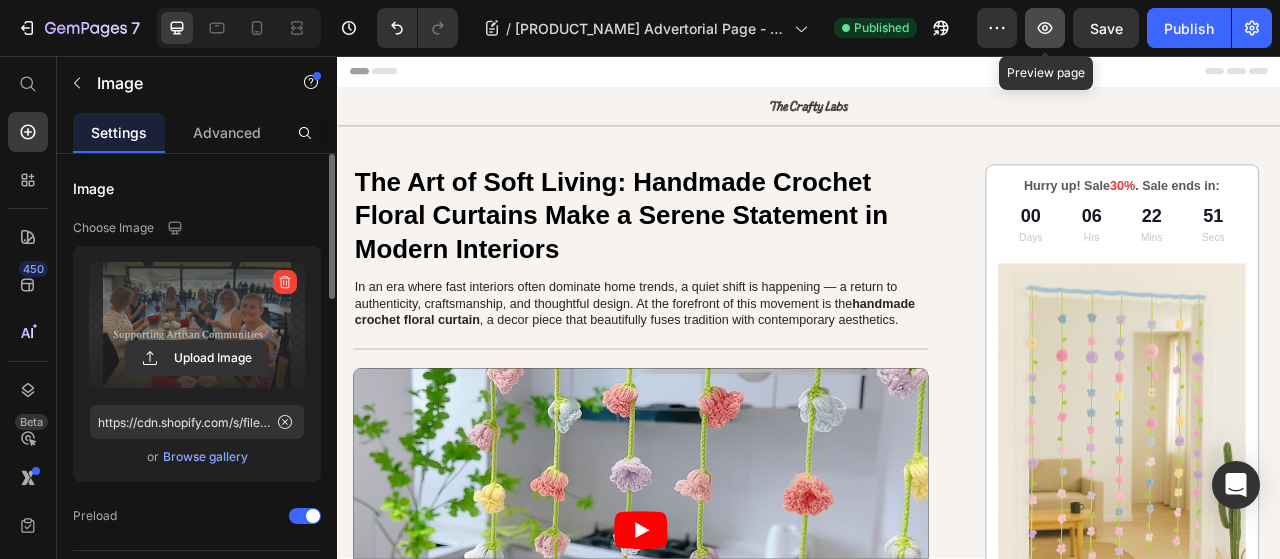 click 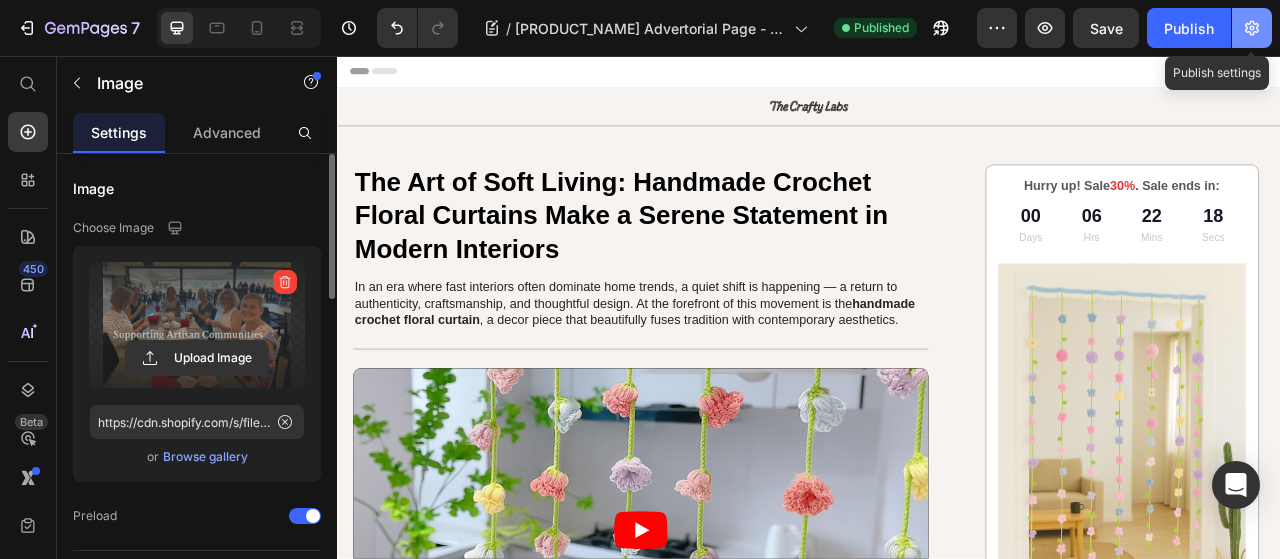 click 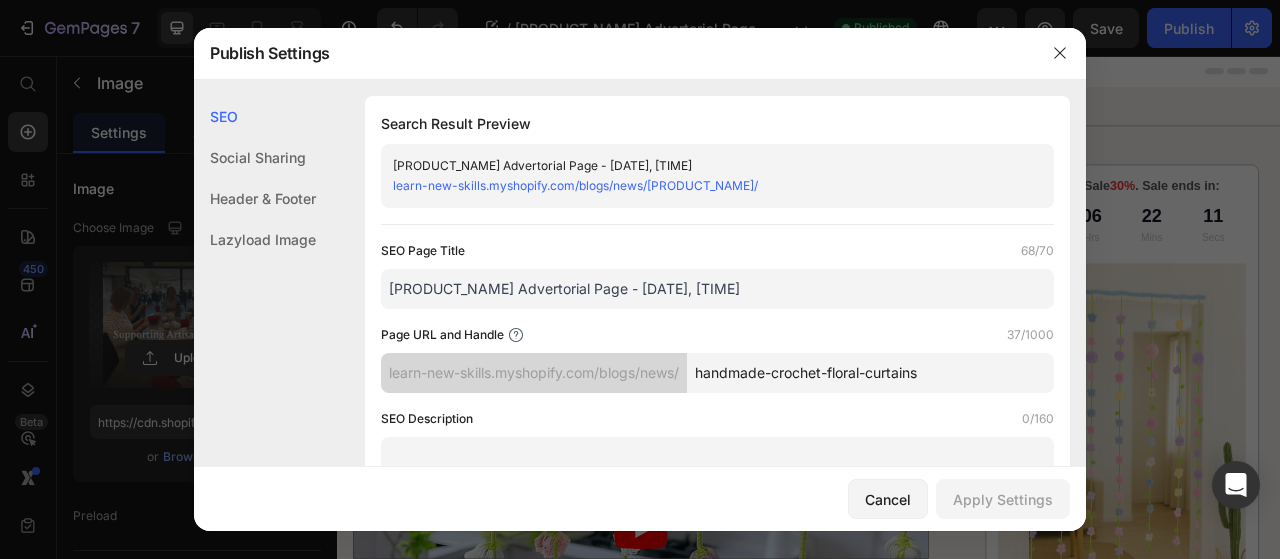 click on "learn-new-skills.myshopify.com/blogs/news/[PRODUCT_NAME]/" at bounding box center (575, 185) 